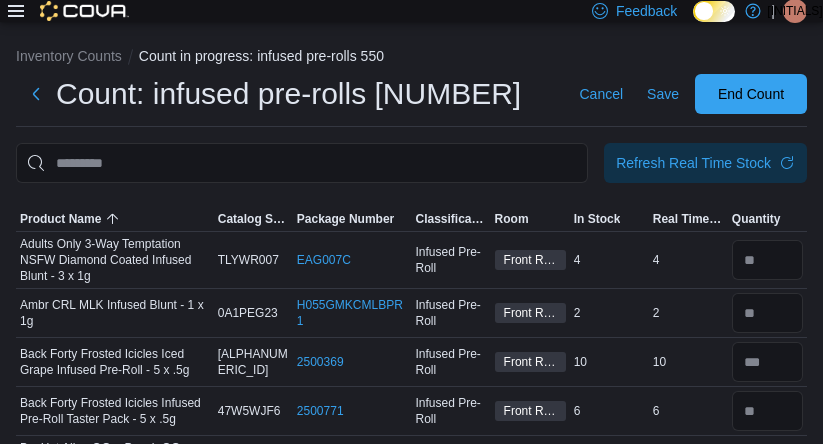 scroll, scrollTop: 3502, scrollLeft: 0, axis: vertical 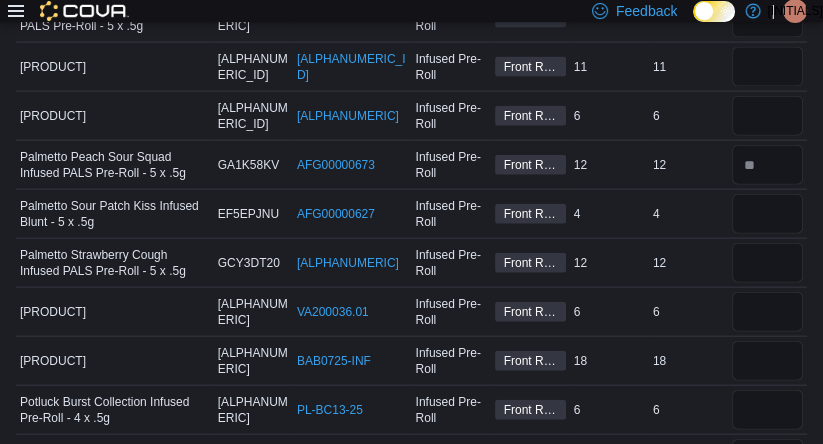 click on "Real Time Stock 8" at bounding box center [688, 18] 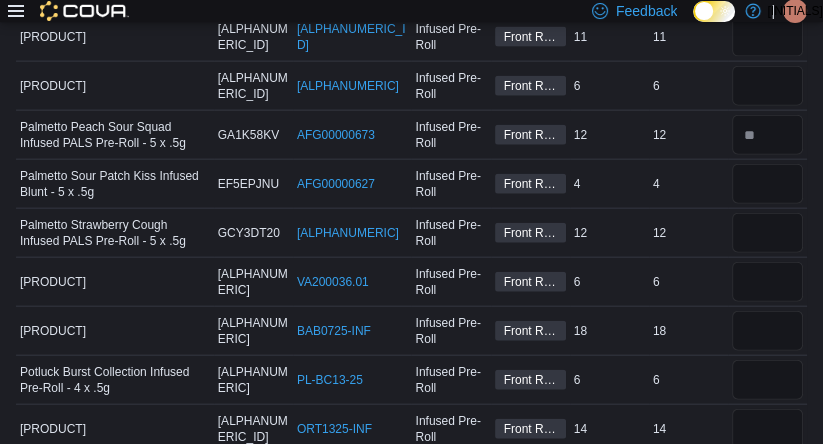 scroll, scrollTop: 3516, scrollLeft: 0, axis: vertical 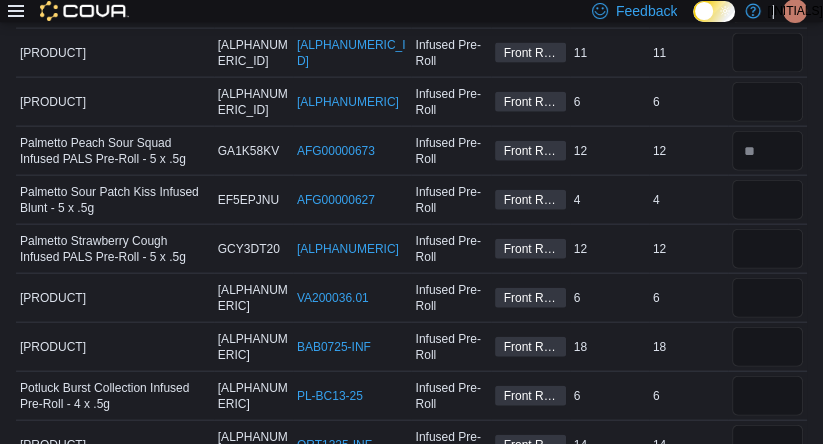 click at bounding box center (767, -143) 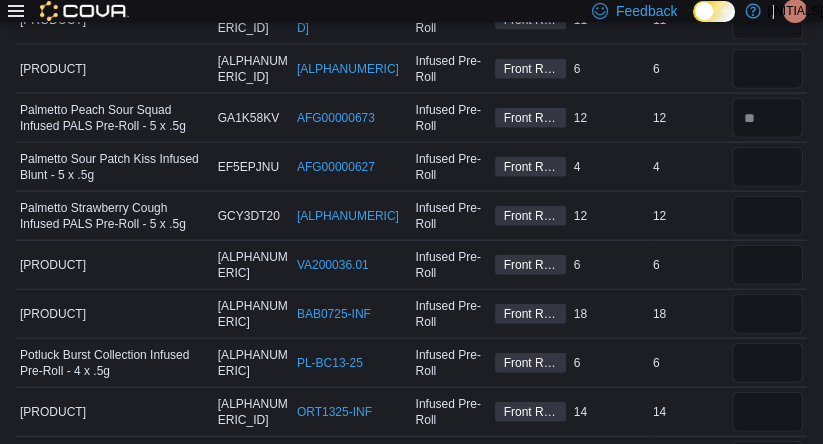 scroll, scrollTop: 3552, scrollLeft: 0, axis: vertical 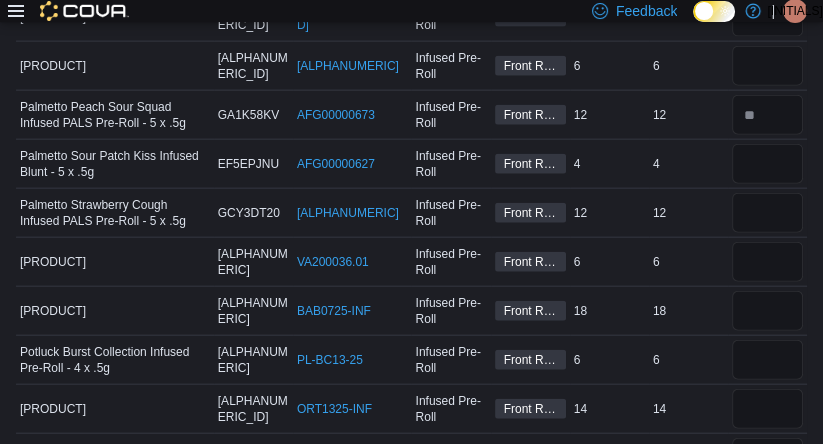 click at bounding box center (767, -130) 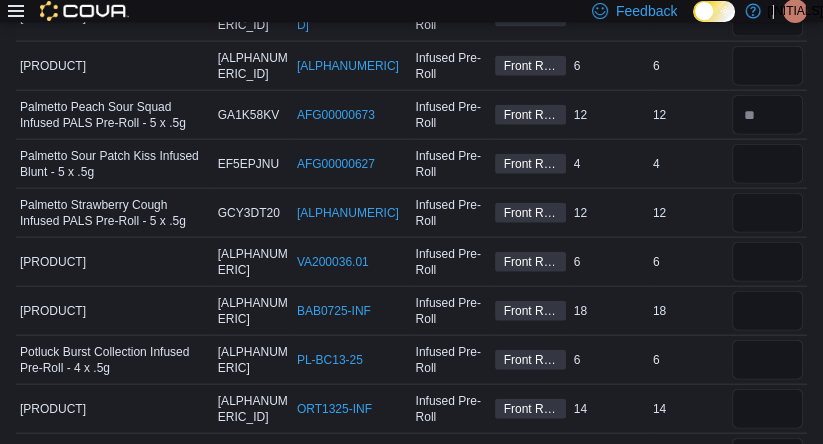click on "Real Time Stock 11" at bounding box center (688, 17) 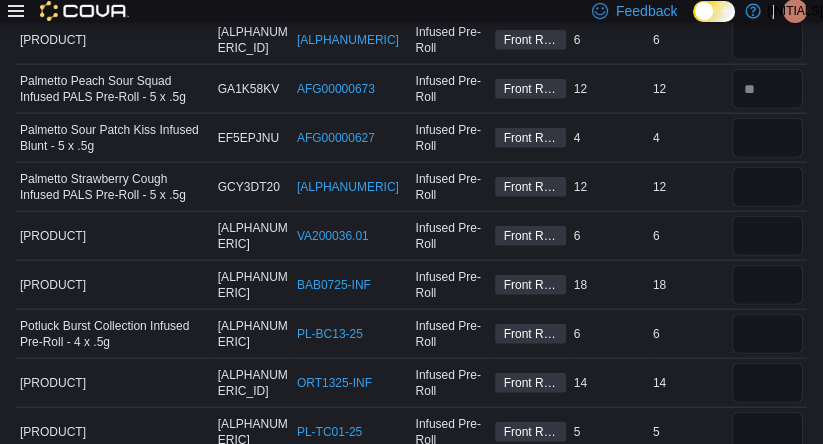 scroll, scrollTop: 3580, scrollLeft: 0, axis: vertical 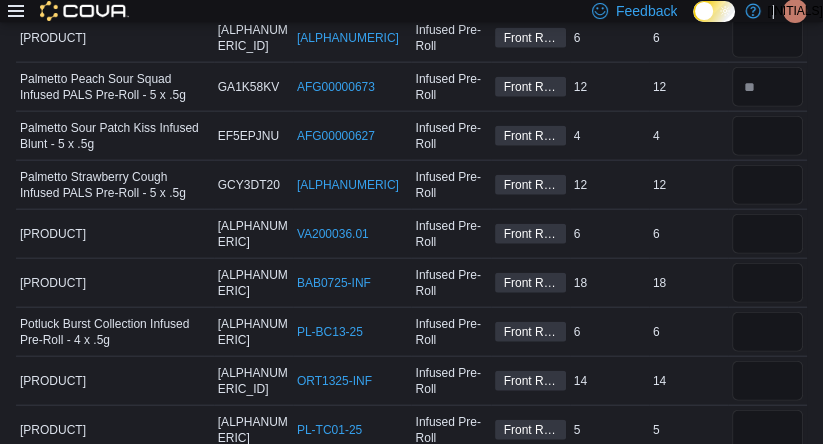click at bounding box center (767, -60) 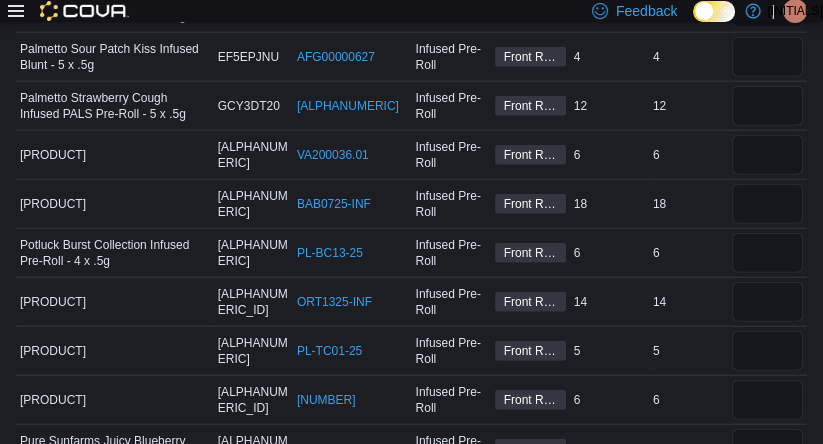 scroll, scrollTop: 3658, scrollLeft: 0, axis: vertical 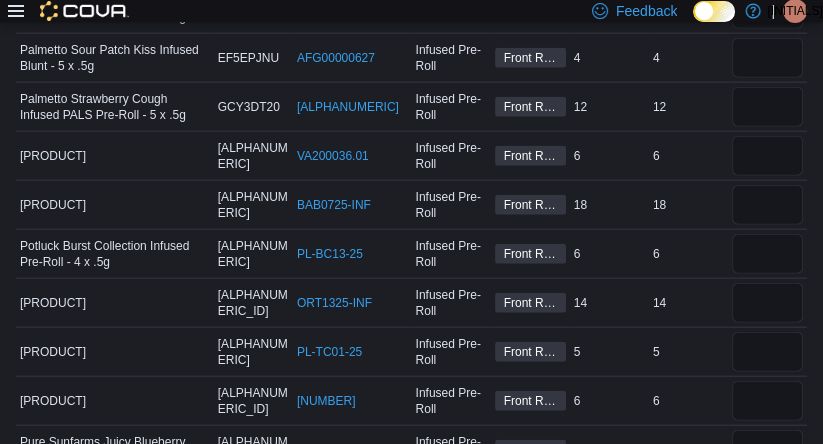 click at bounding box center (767, -138) 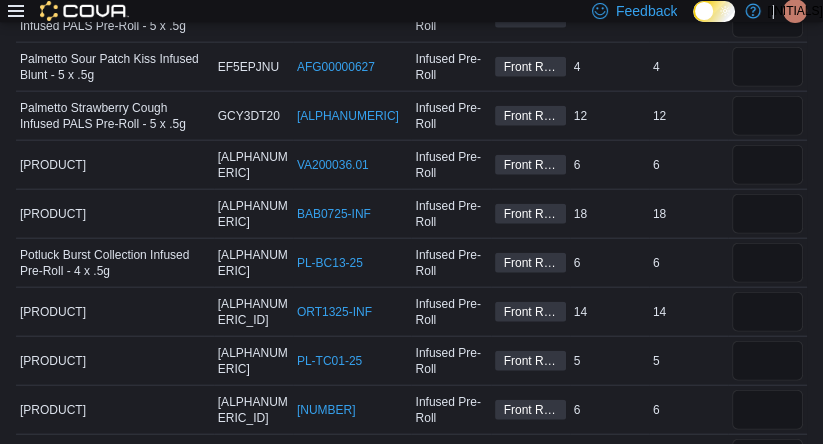 click at bounding box center [767, -129] 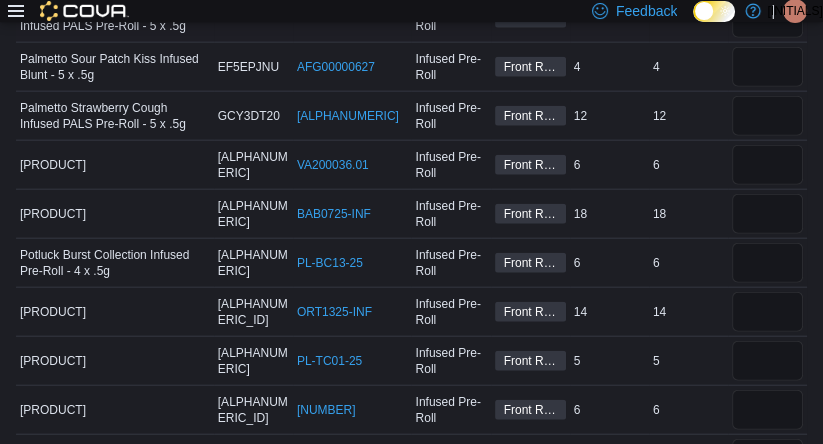 type on "**" 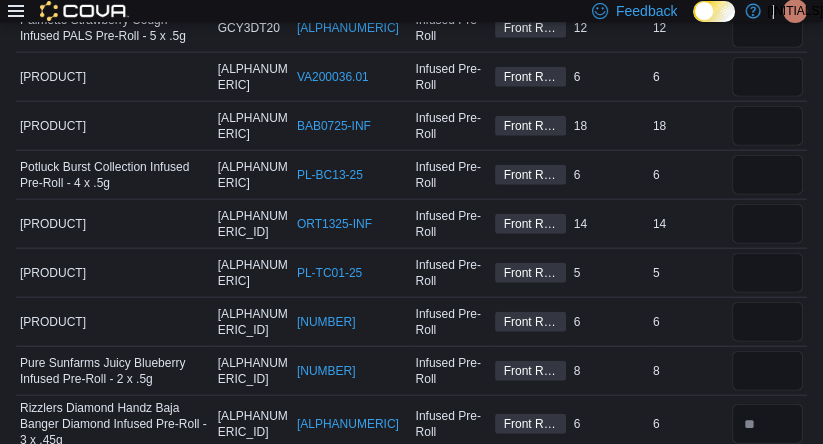 scroll, scrollTop: 3738, scrollLeft: 0, axis: vertical 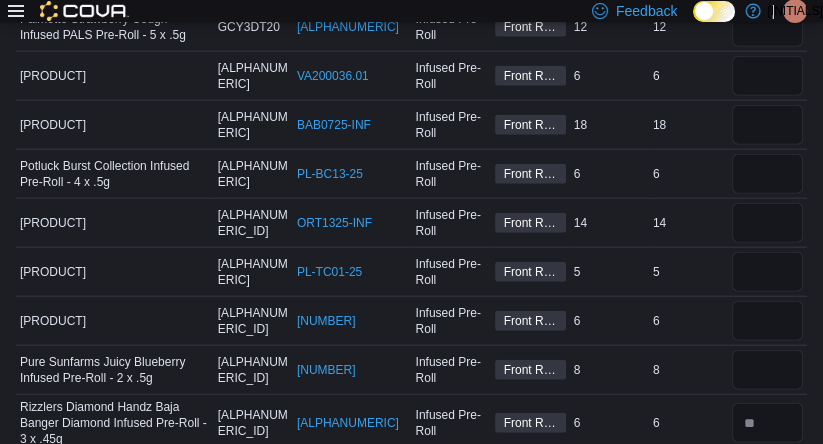 click at bounding box center (767, -120) 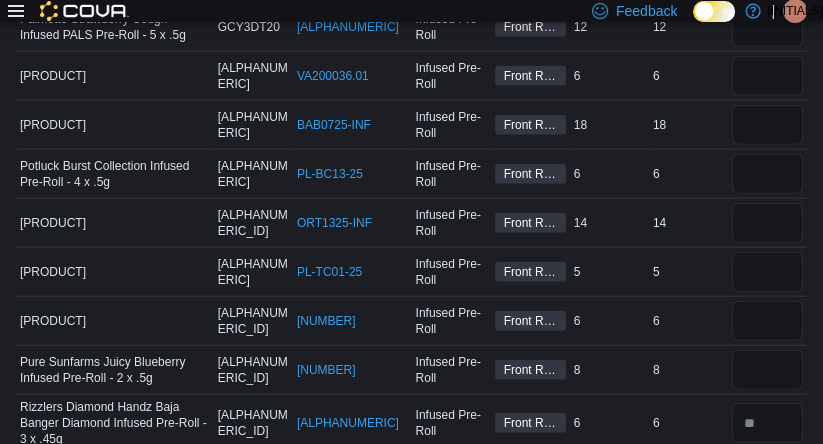 type on "*" 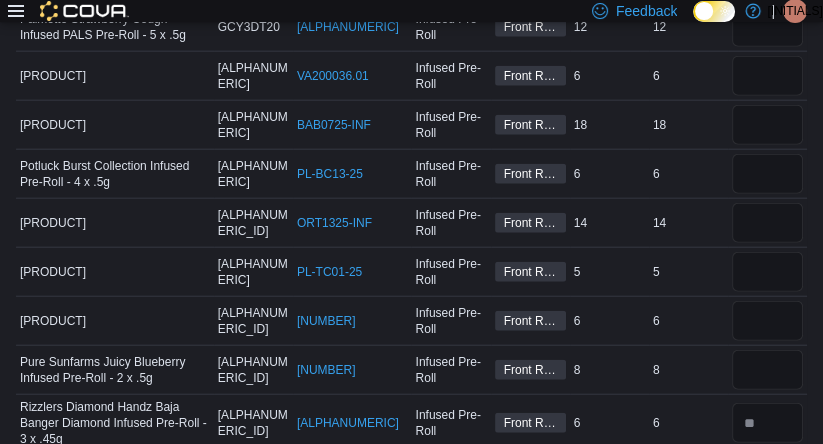type 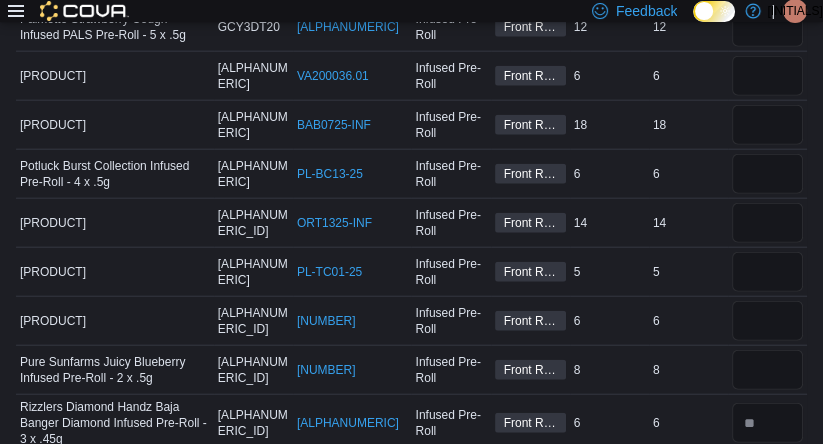 type on "*" 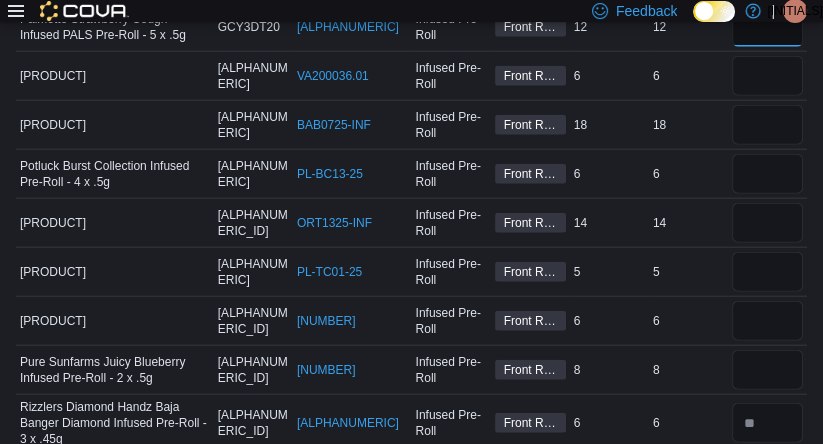 type 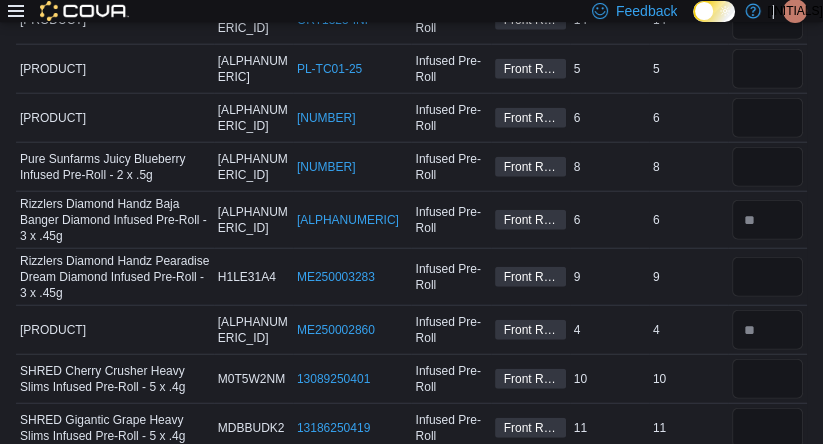 scroll, scrollTop: 3941, scrollLeft: 0, axis: vertical 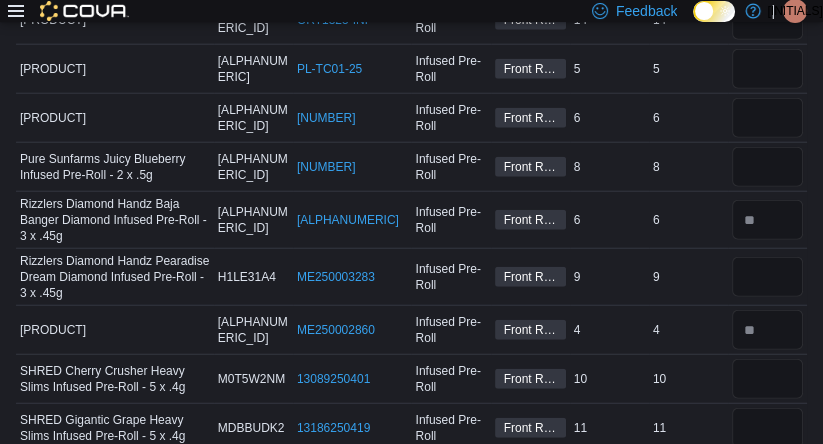 type on "**" 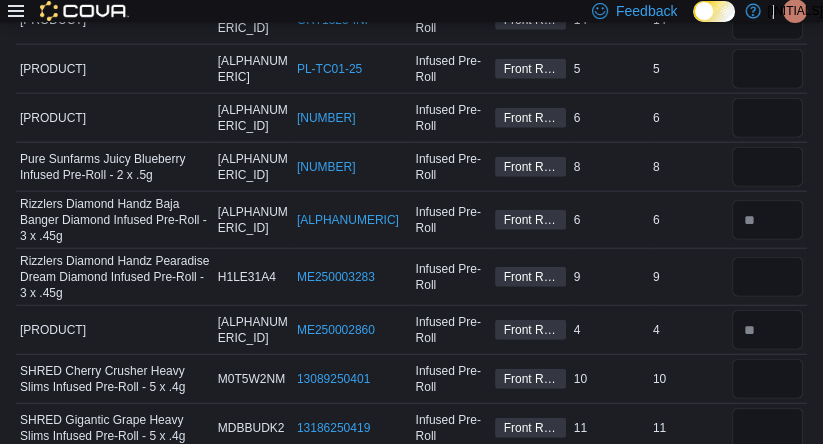 type on "*" 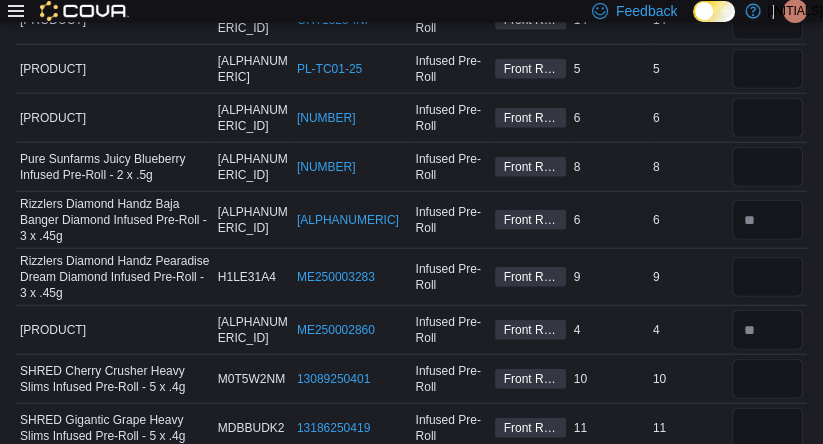 type 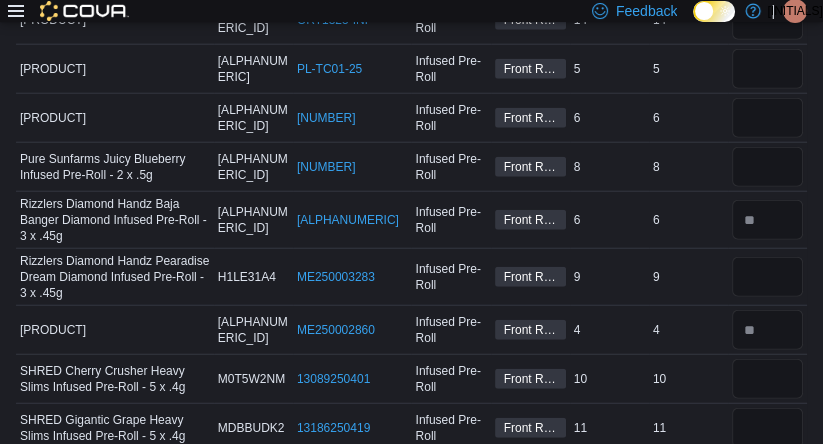 type on "*" 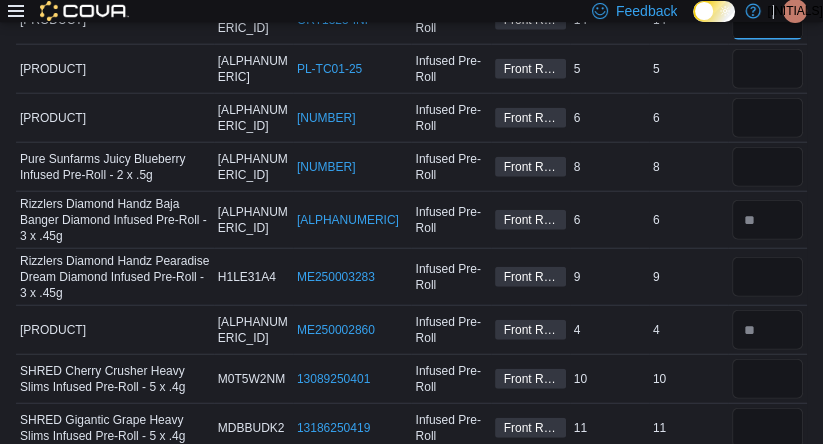 type 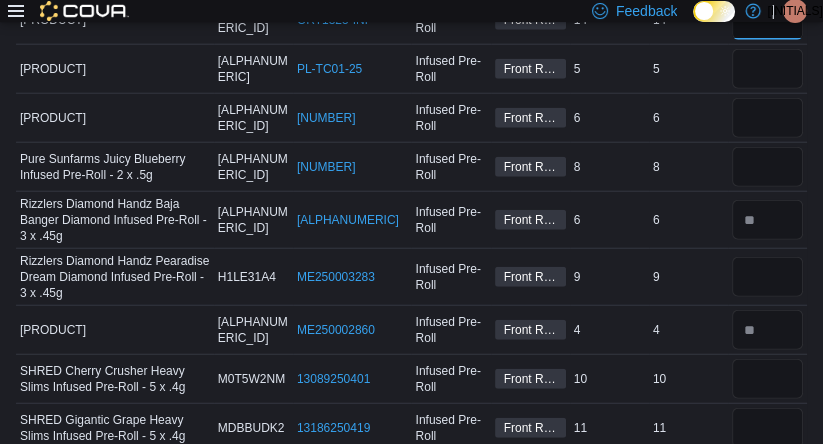 type on "**" 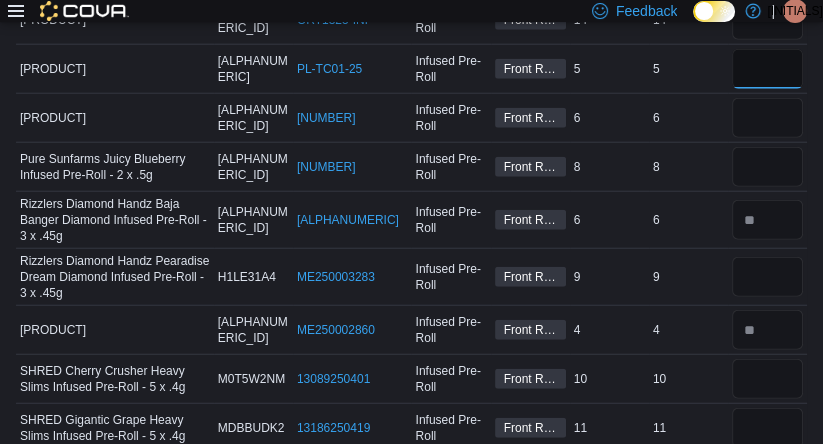 type 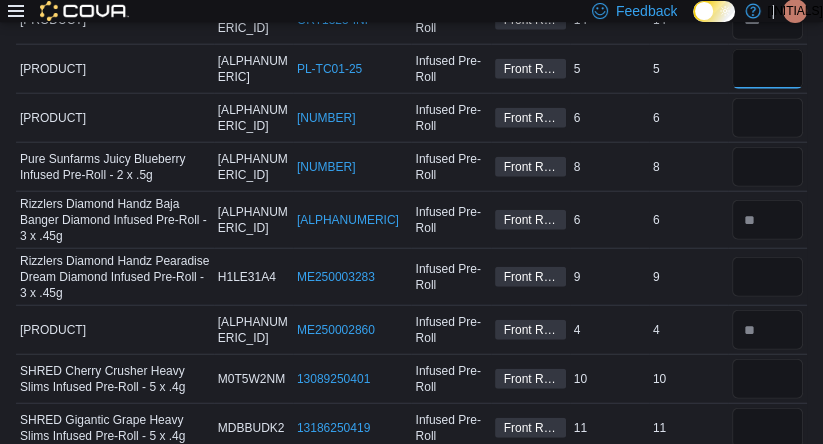 type on "*" 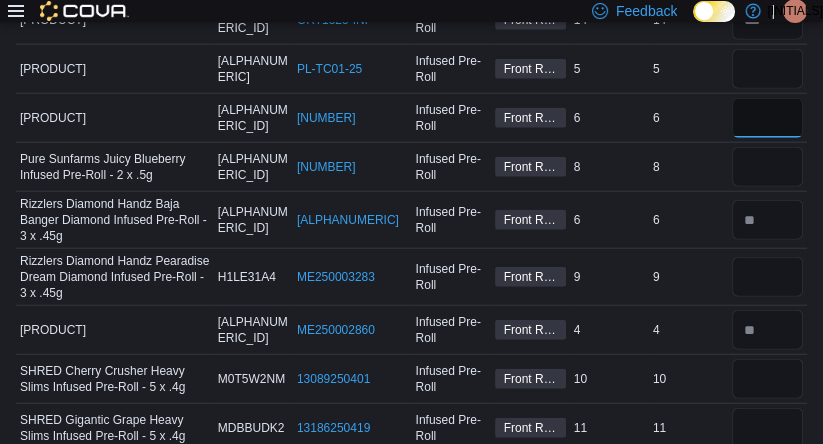 type 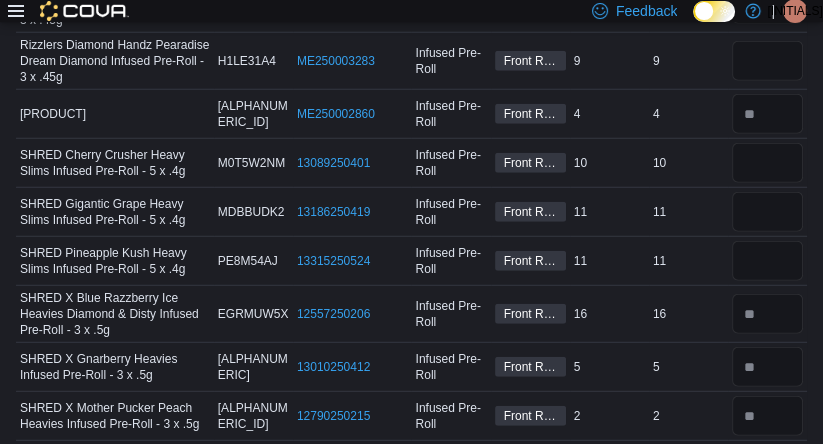 scroll, scrollTop: 4160, scrollLeft: 0, axis: vertical 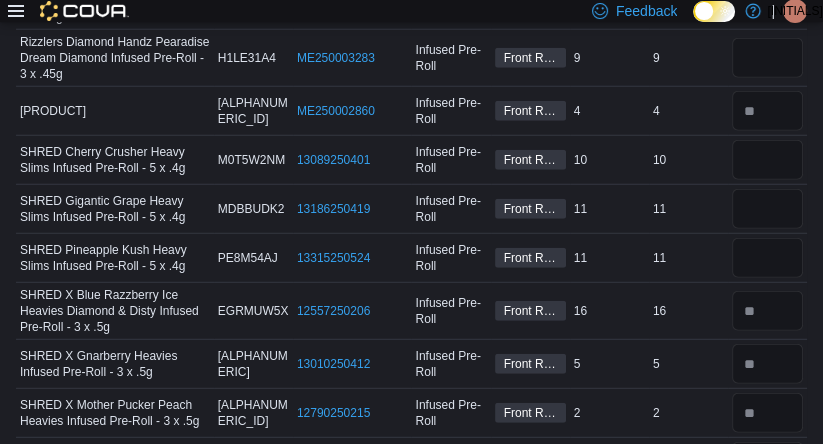 click at bounding box center (767, -101) 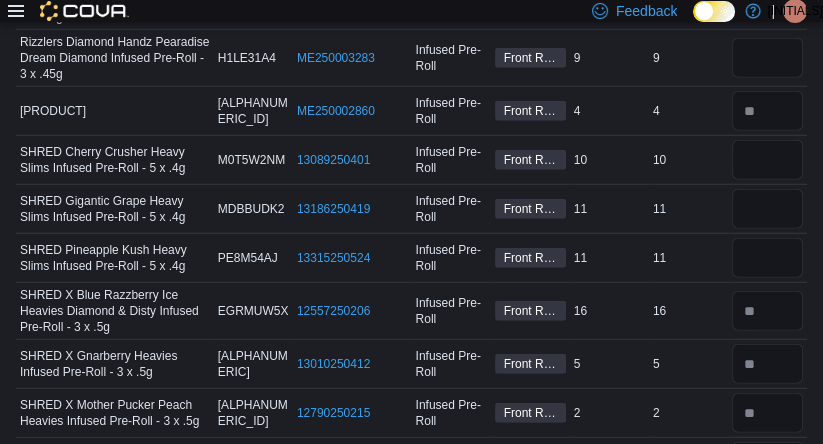 type 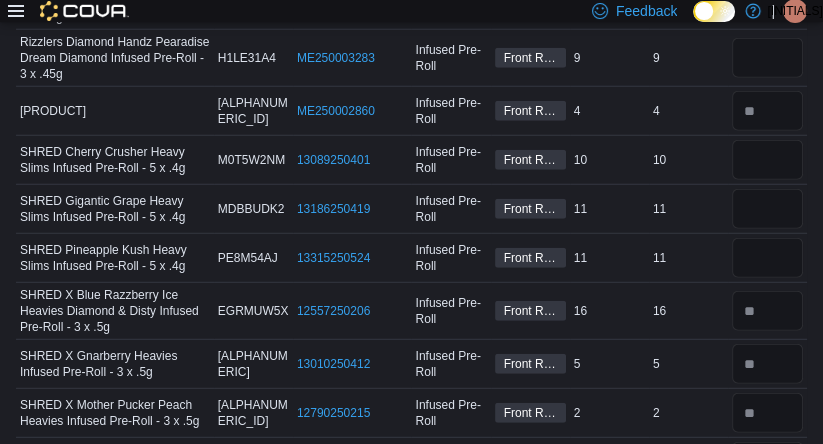 click at bounding box center [767, -52] 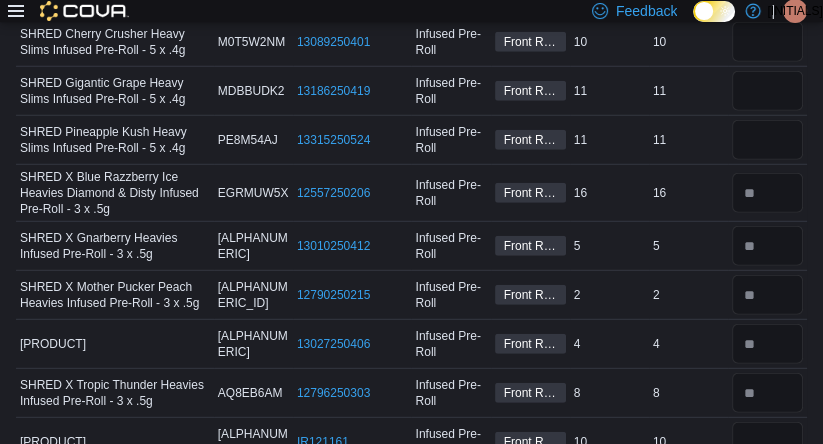 scroll, scrollTop: 4294, scrollLeft: 0, axis: vertical 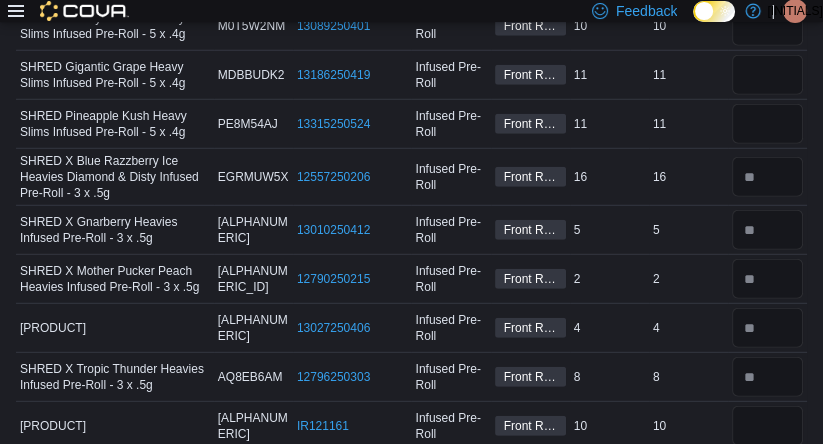type on "*" 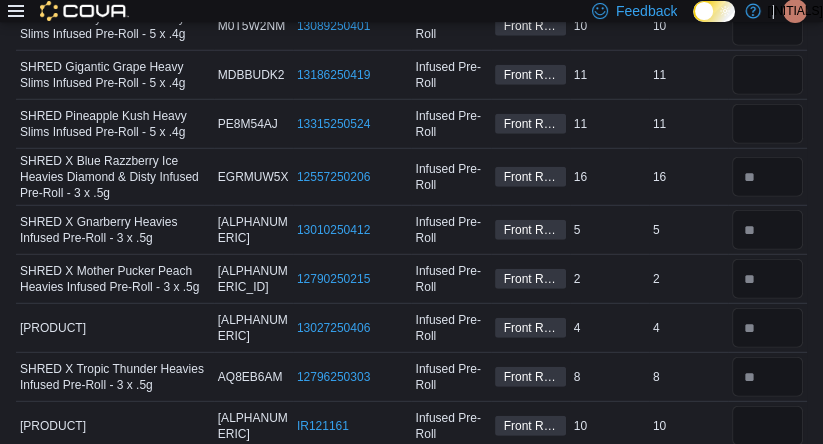 type on "*" 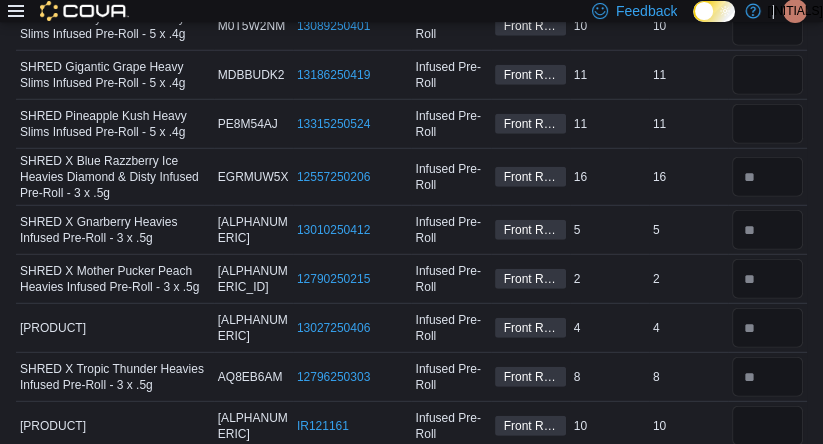 type 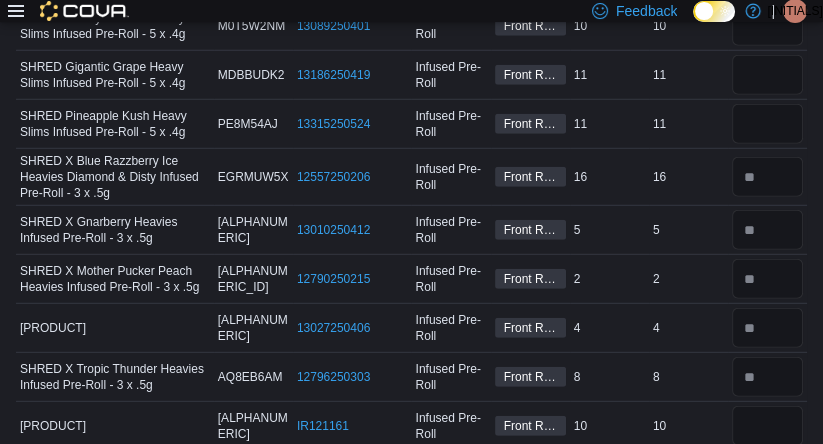 type on "*" 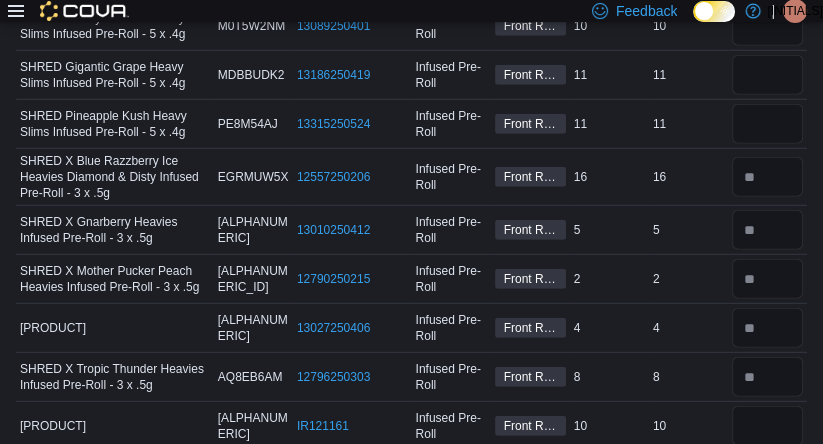 type 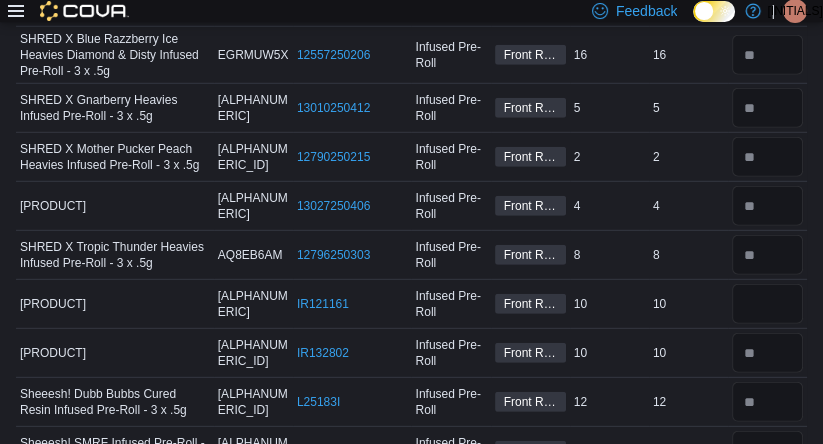 scroll, scrollTop: 4417, scrollLeft: 0, axis: vertical 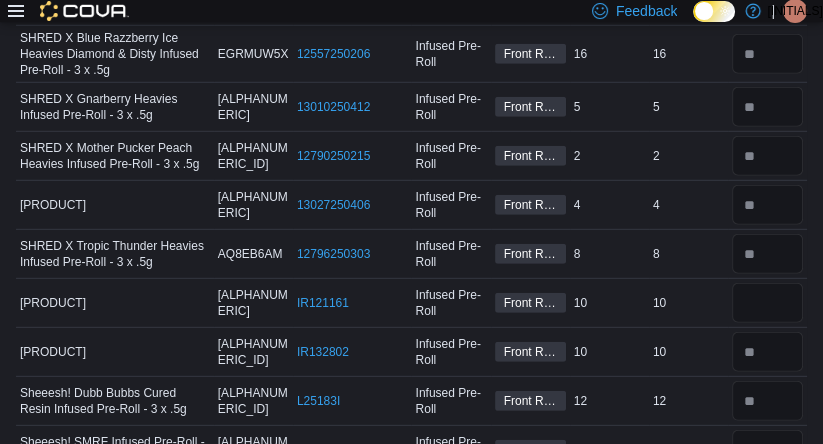 click at bounding box center (767, -146) 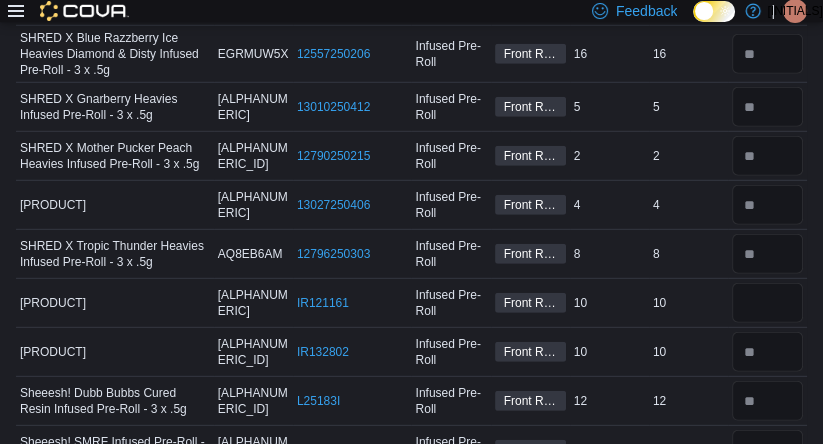 type on "*" 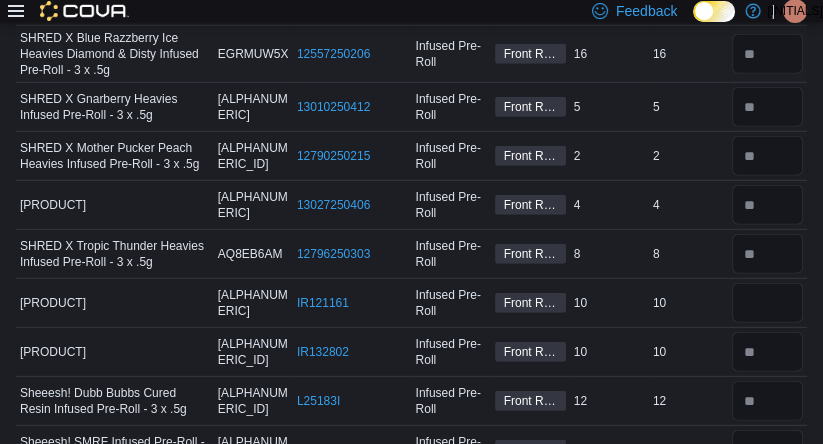 scroll, scrollTop: 4464, scrollLeft: 0, axis: vertical 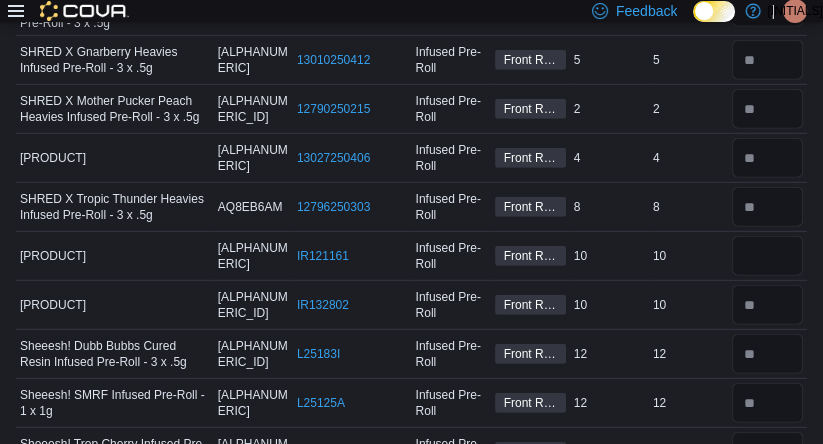 click at bounding box center [767, -144] 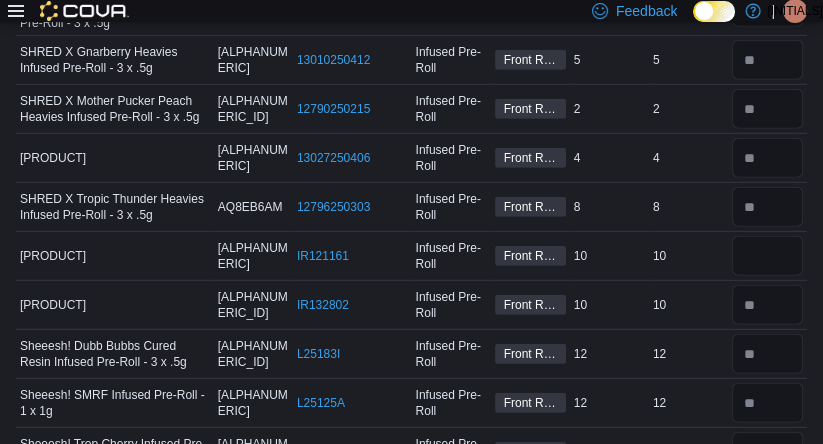 type on "**" 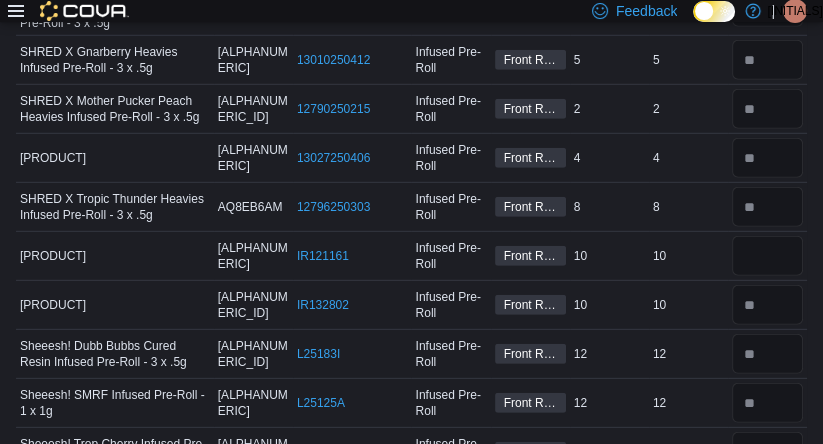 type 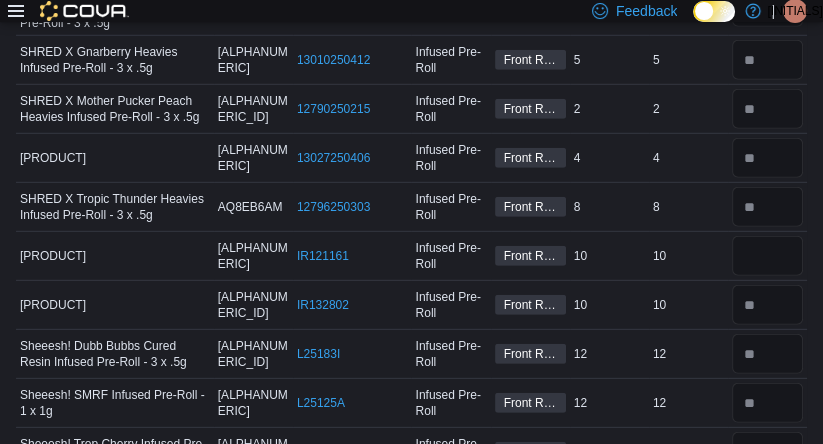 type on "**" 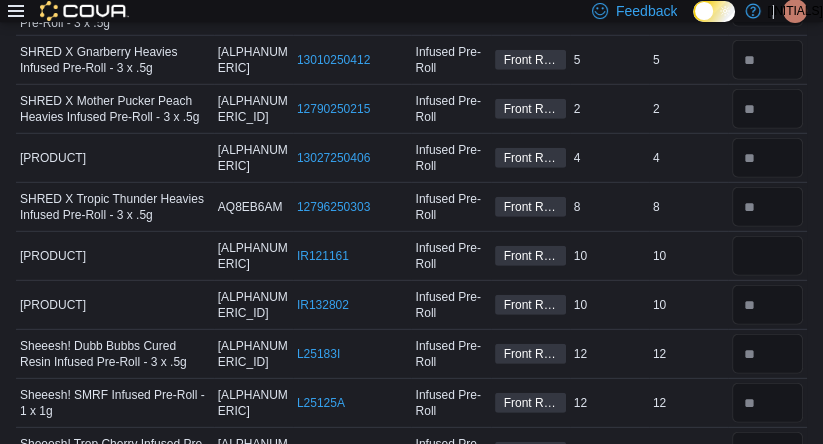 type 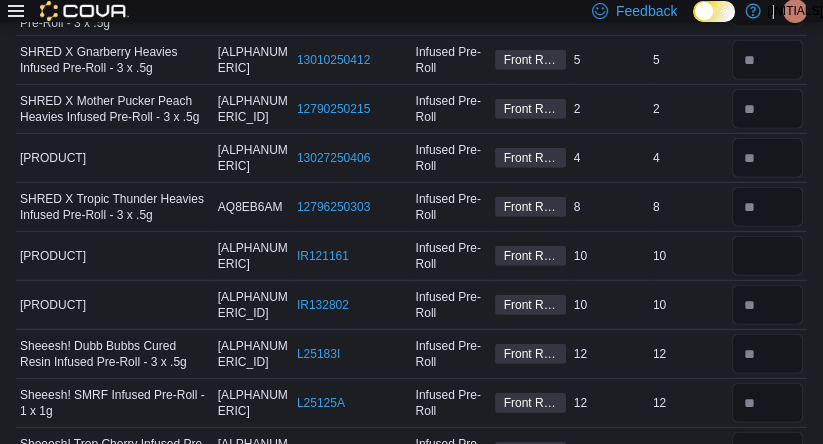 type on "**" 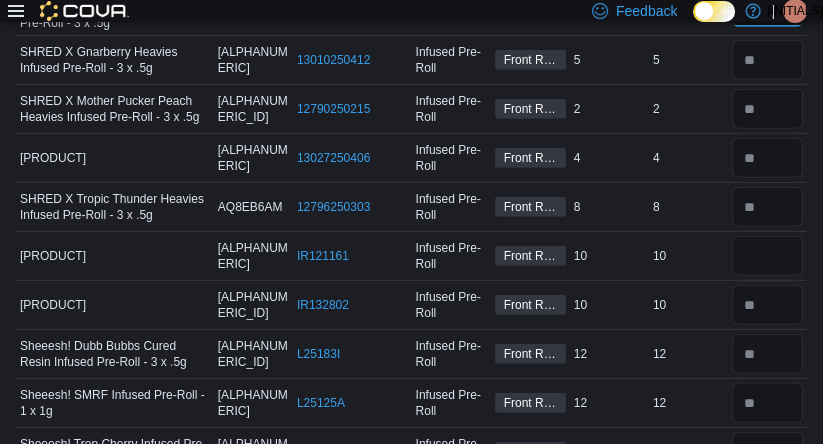 type 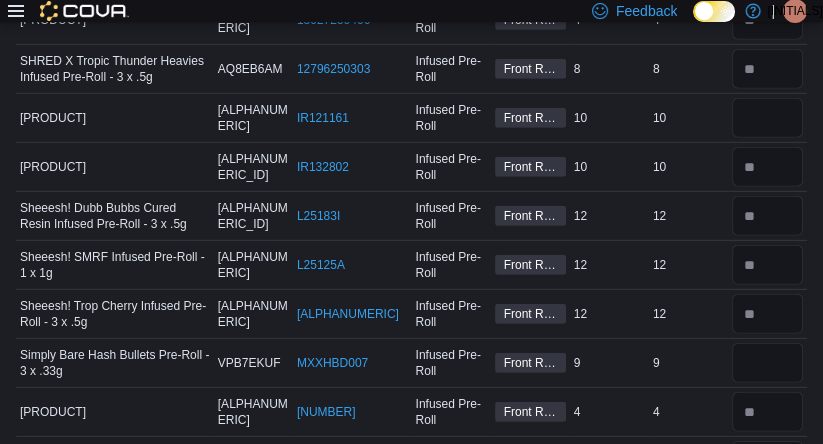 scroll, scrollTop: 4605, scrollLeft: 0, axis: vertical 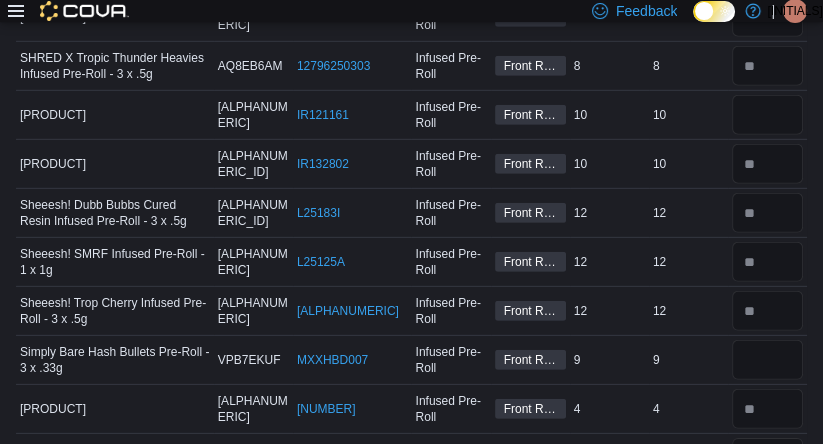 click at bounding box center (767, -134) 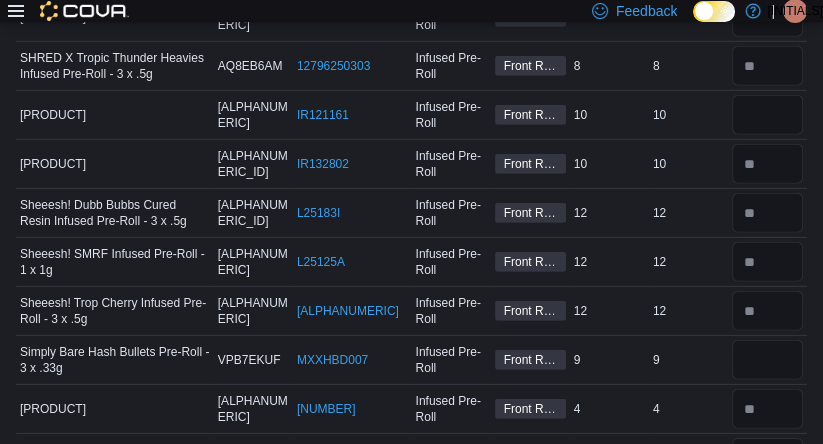 type on "*" 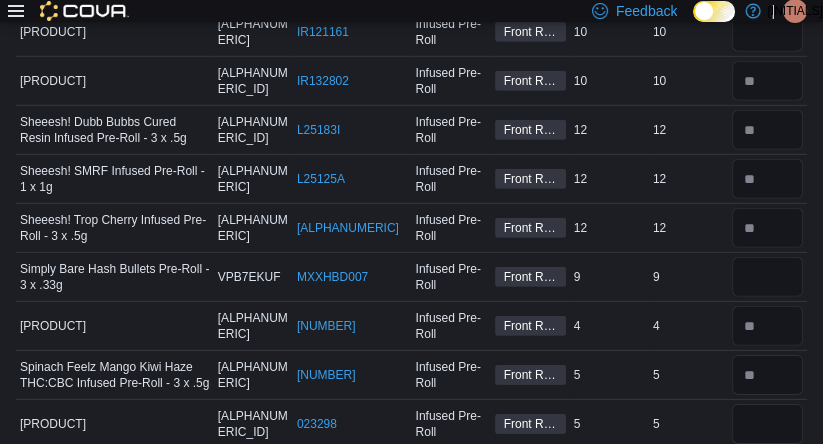 scroll, scrollTop: 4691, scrollLeft: 0, axis: vertical 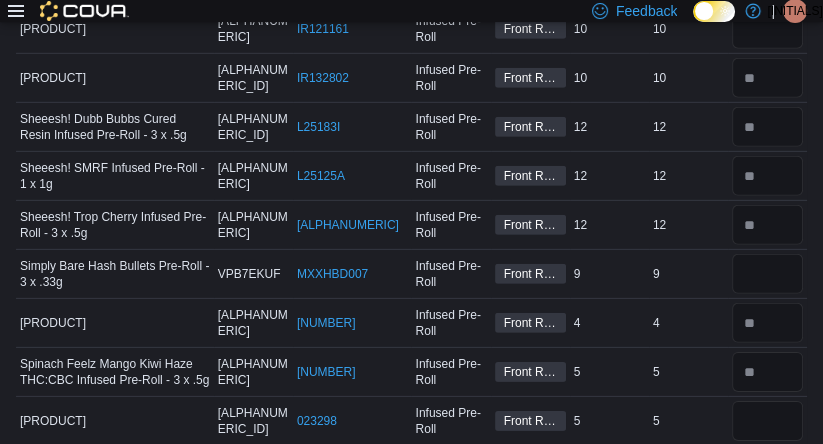 click at bounding box center [767, -118] 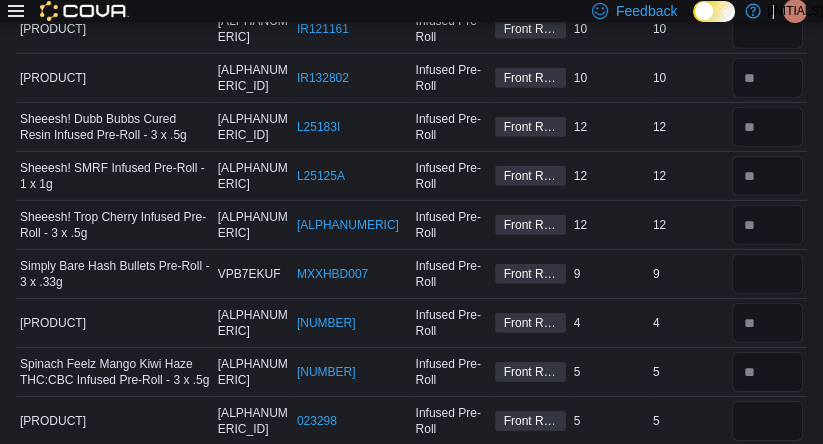 type on "*" 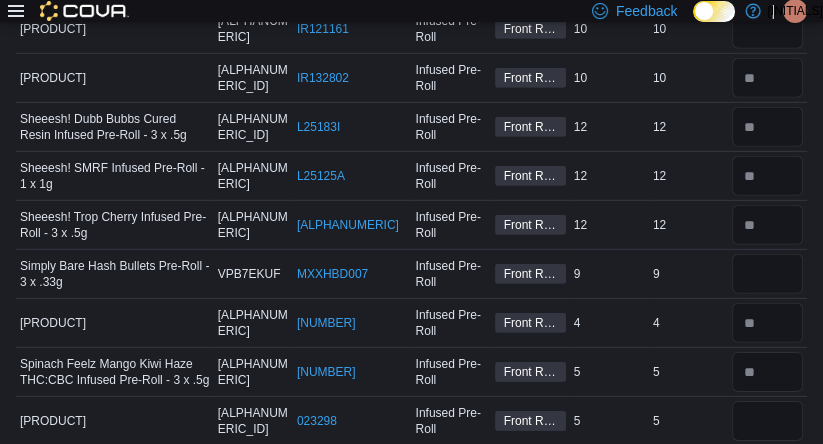 type 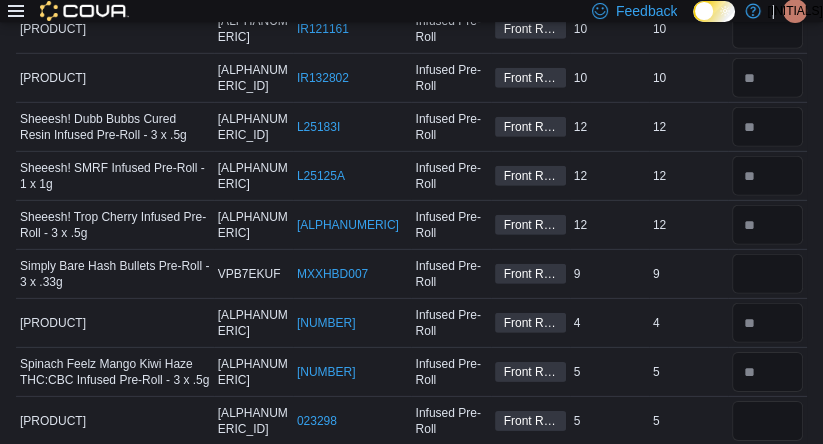 type on "*" 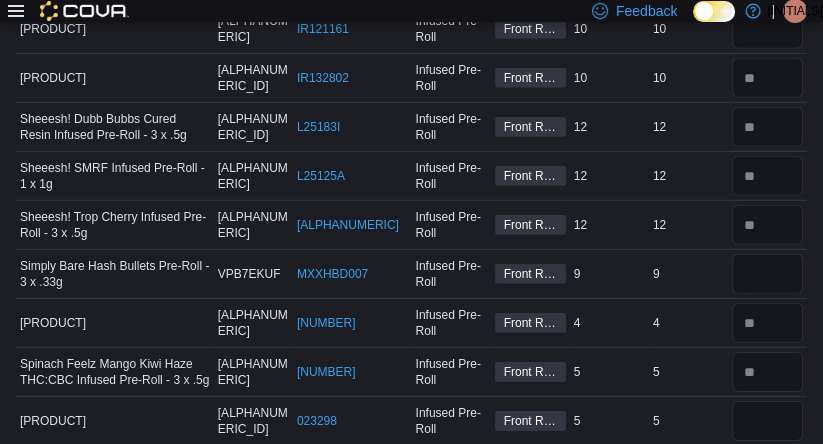 type 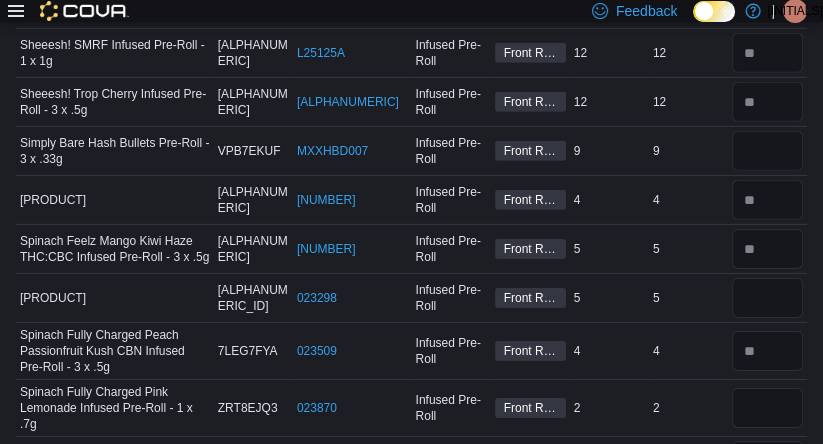 scroll, scrollTop: 4828, scrollLeft: 0, axis: vertical 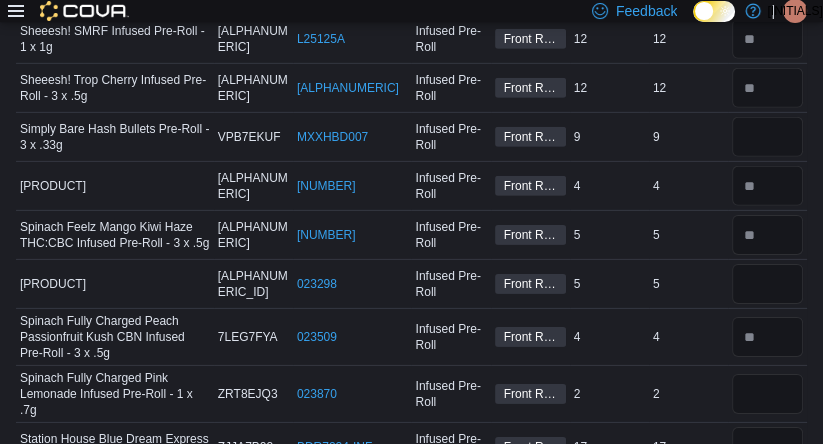 type on "*" 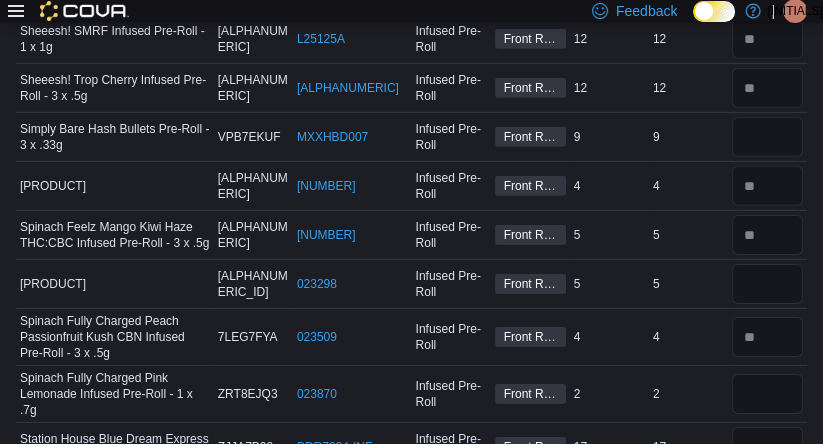 type on "*" 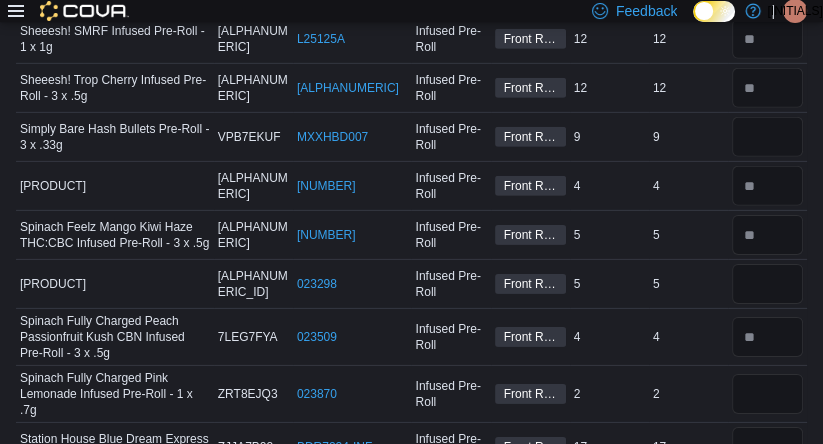 type 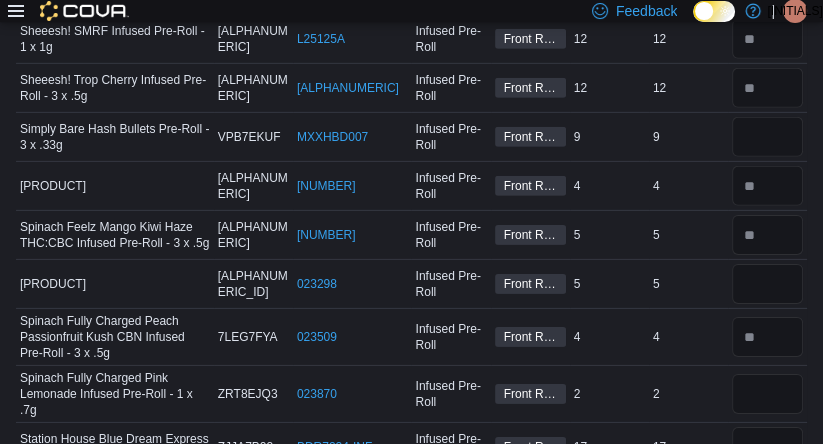type on "**" 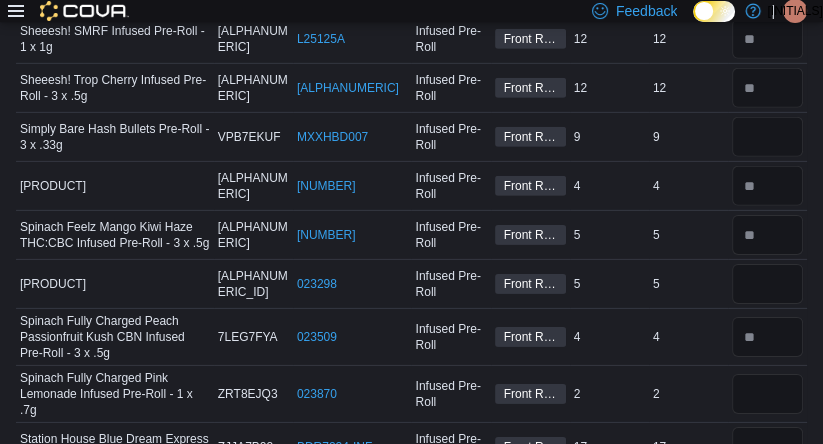 type 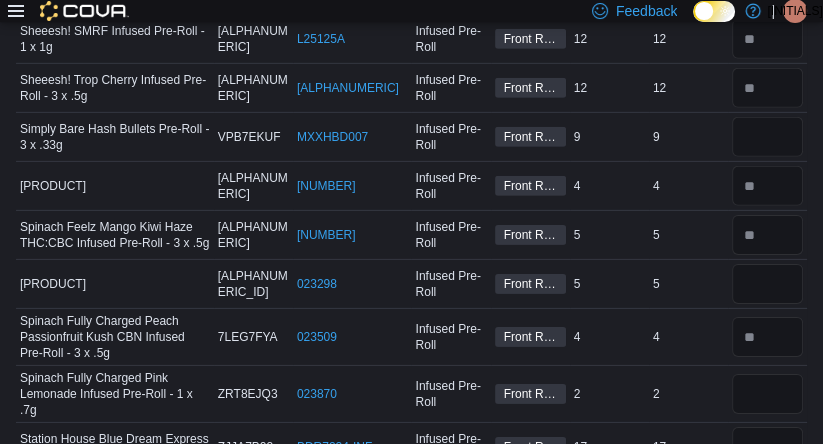 type on "**" 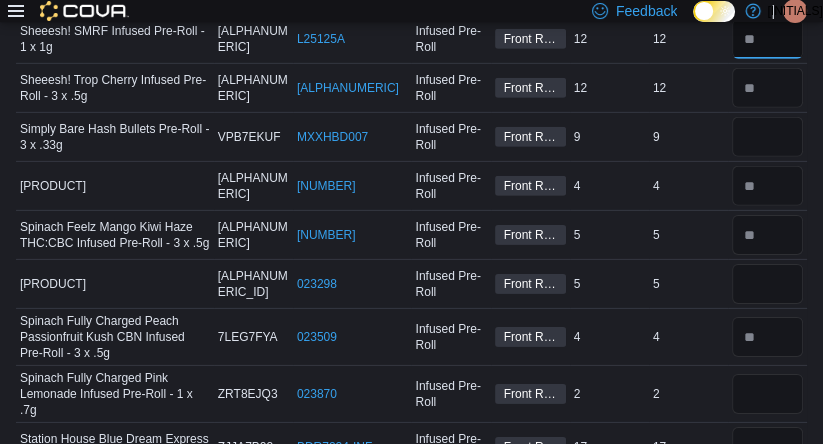 type 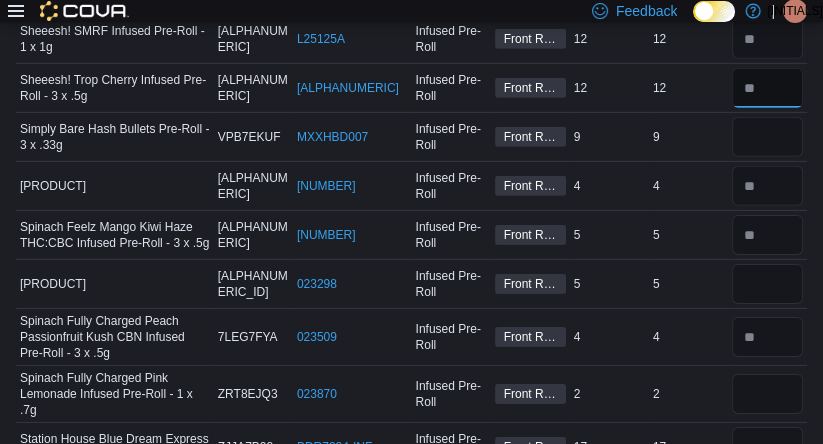 type 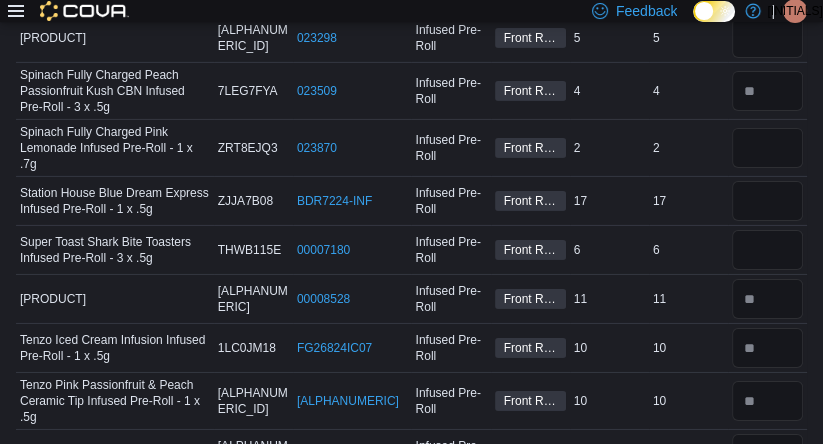 scroll, scrollTop: 5078, scrollLeft: 0, axis: vertical 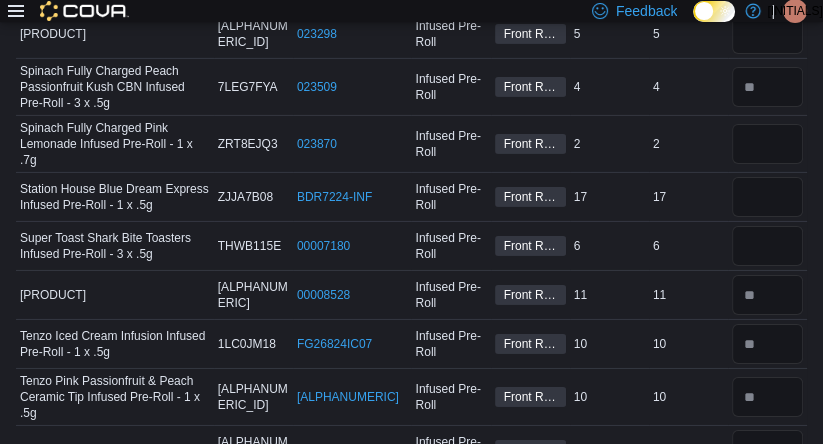 type on "**" 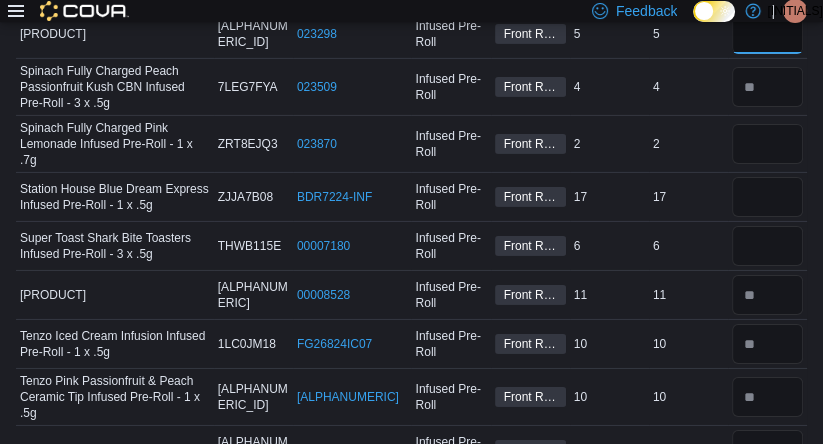 type 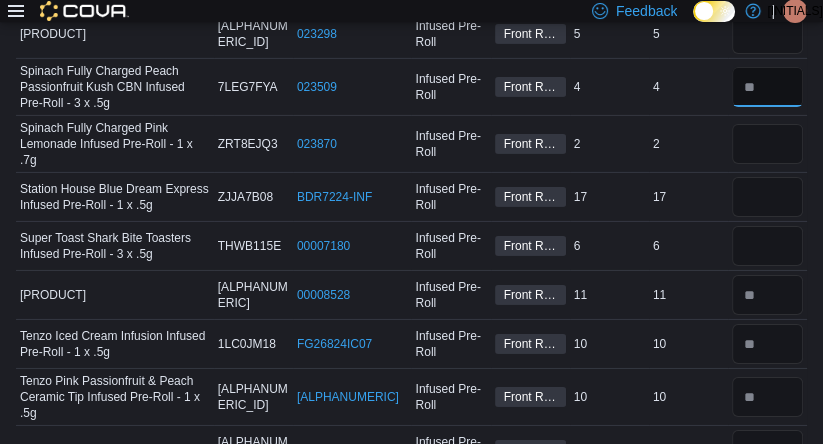 type 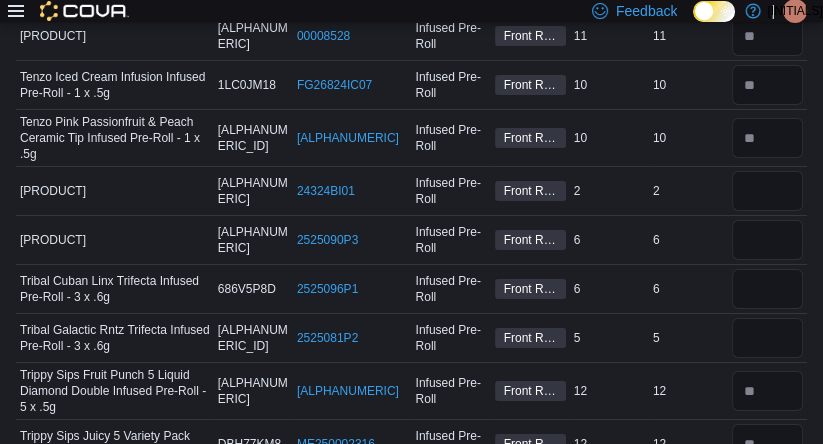scroll, scrollTop: 5328, scrollLeft: 0, axis: vertical 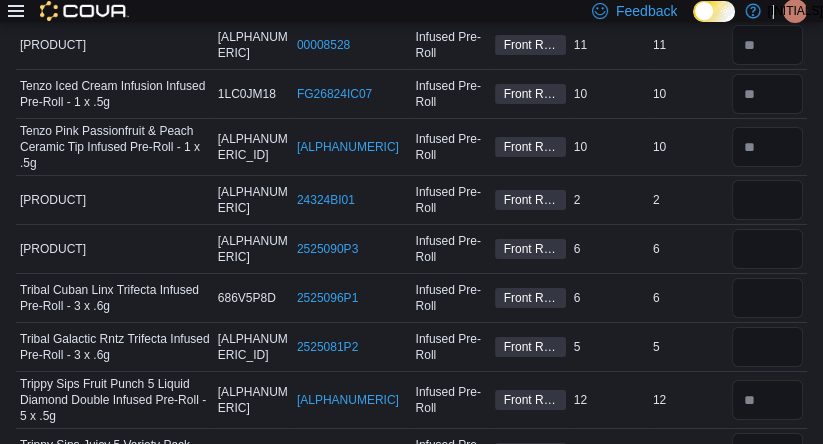 click at bounding box center [767, -163] 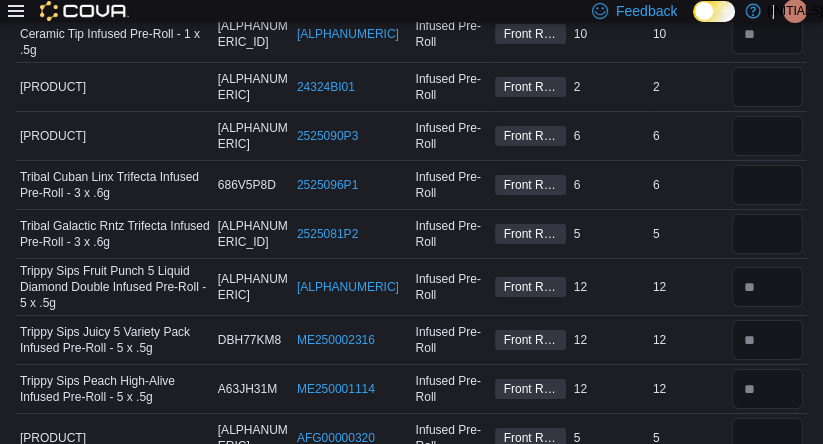 scroll, scrollTop: 5448, scrollLeft: 0, axis: vertical 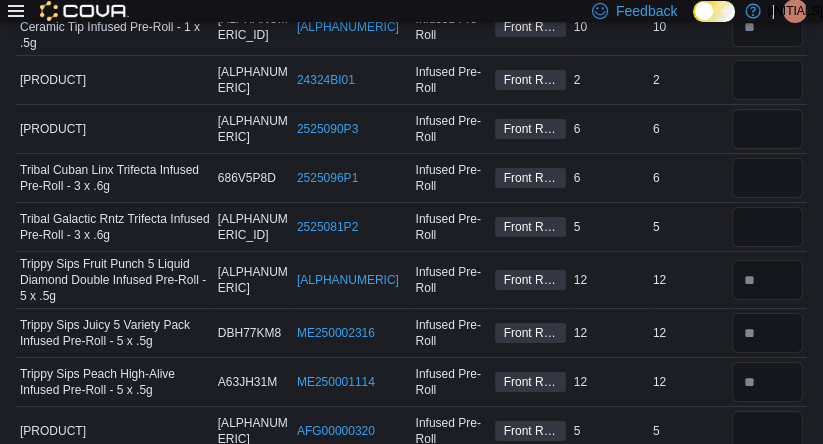 click at bounding box center [767, -173] 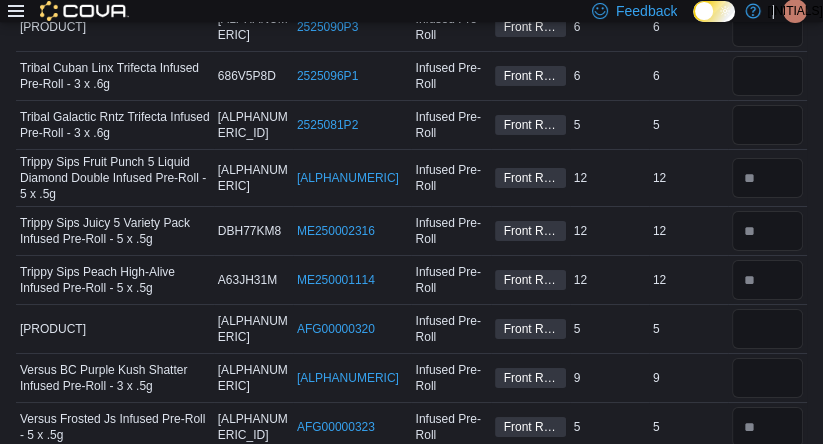 scroll, scrollTop: 5559, scrollLeft: 0, axis: vertical 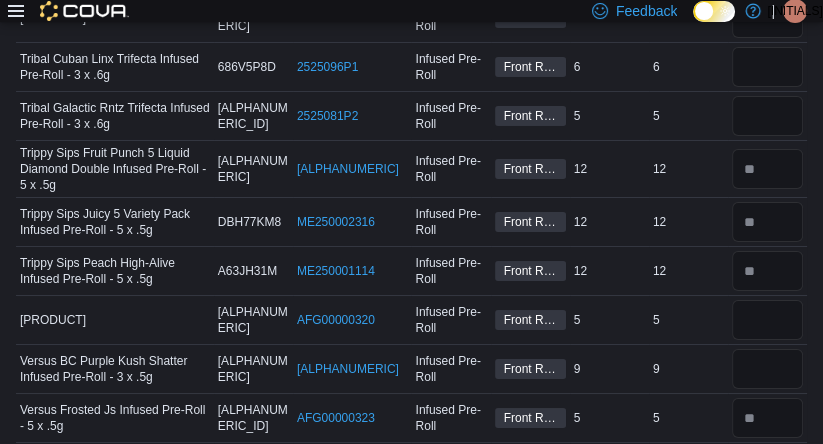click at bounding box center (767, -186) 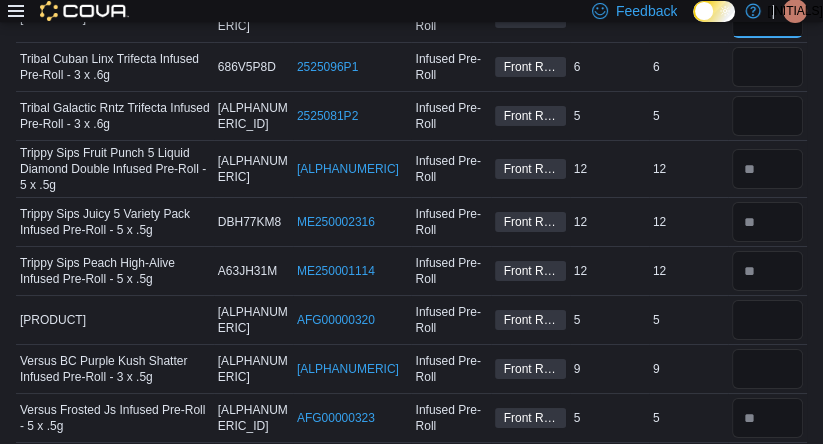 type 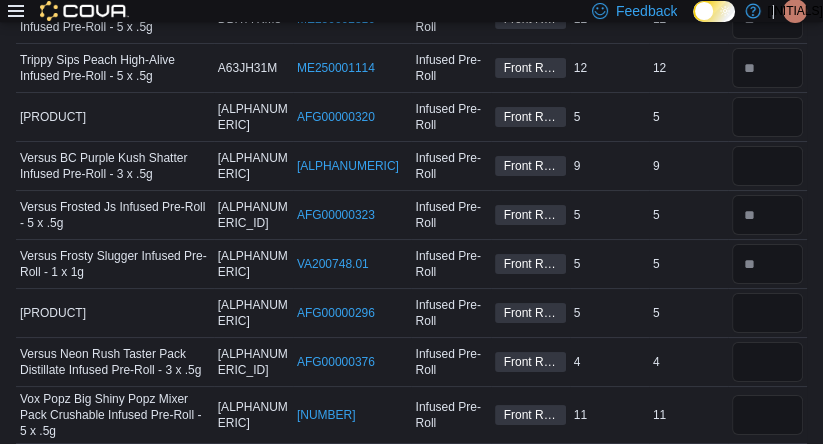 scroll, scrollTop: 5765, scrollLeft: 0, axis: vertical 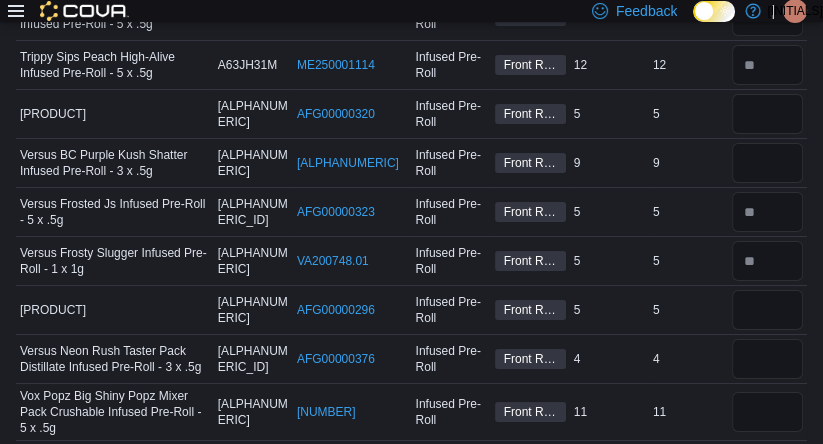 click at bounding box center (767, -188) 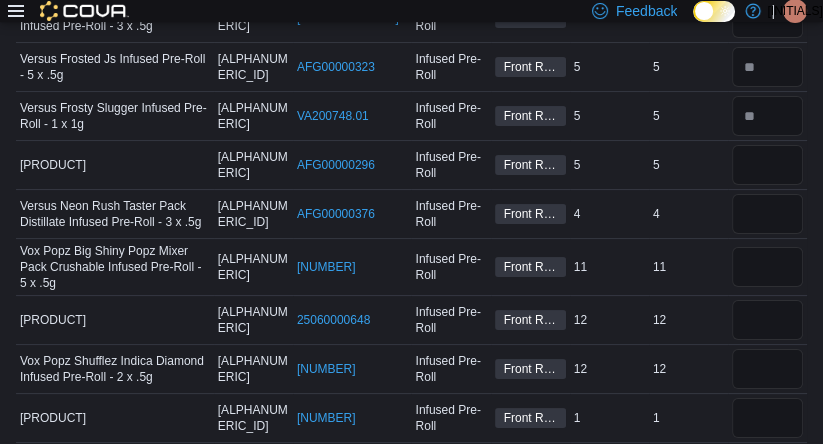 scroll, scrollTop: 5911, scrollLeft: 0, axis: vertical 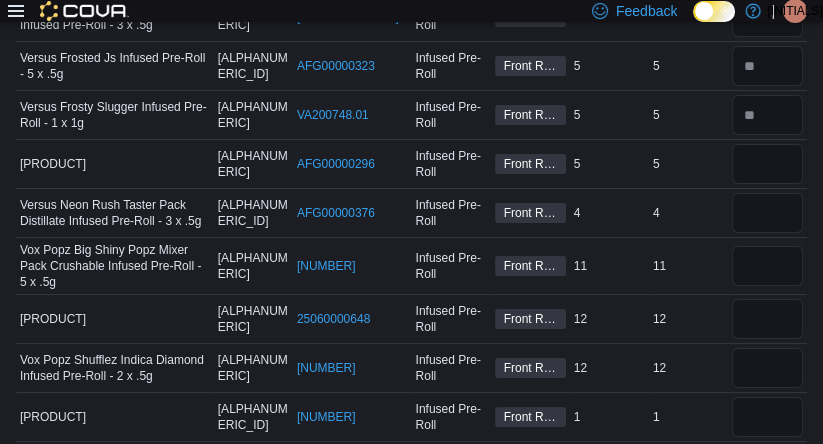 click at bounding box center [767, -183] 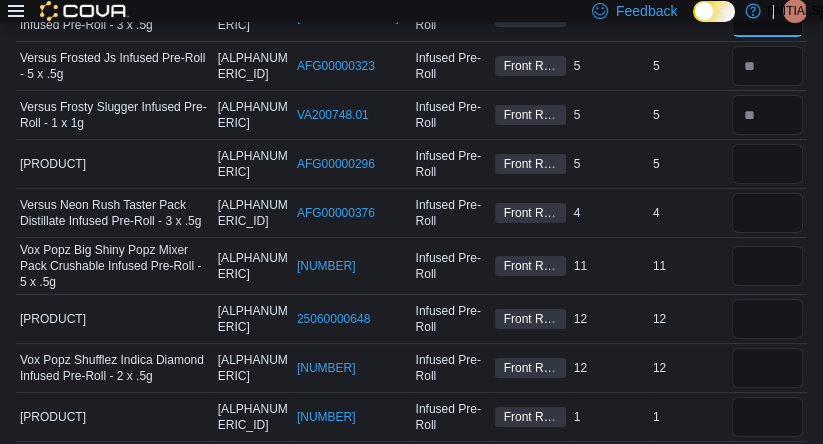 type 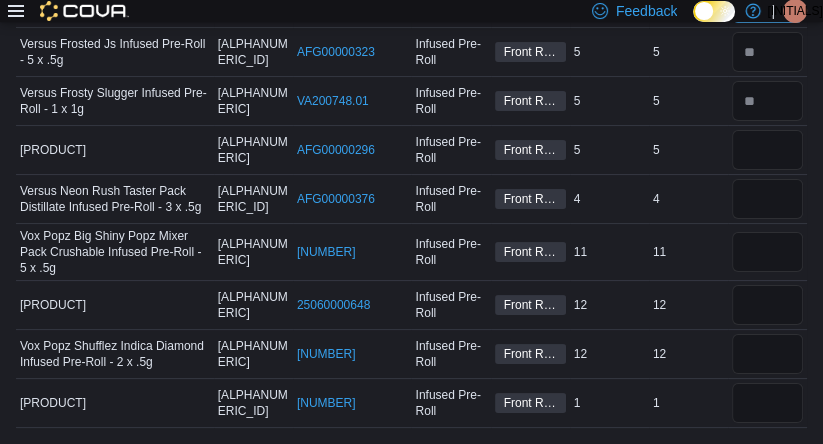 scroll, scrollTop: 6126, scrollLeft: 0, axis: vertical 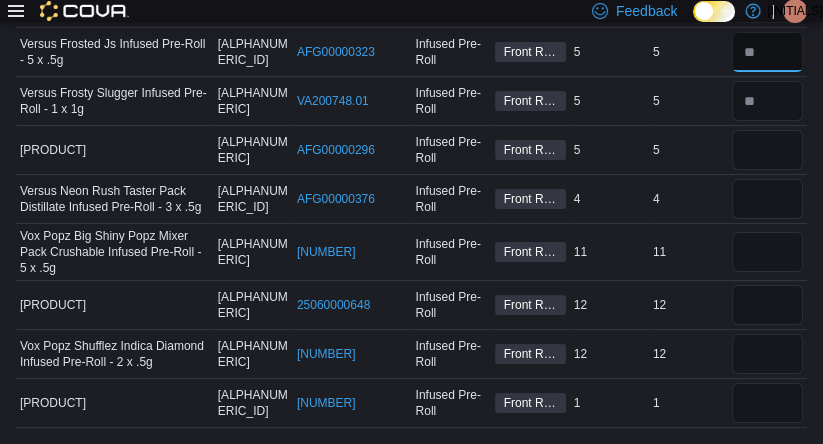 type 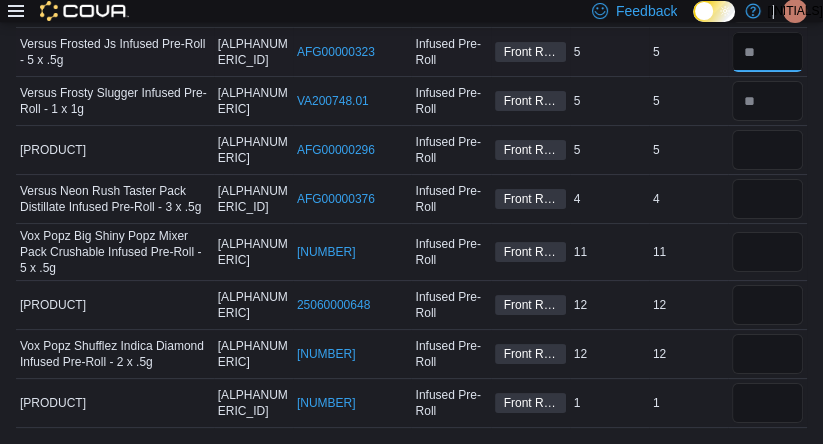 click at bounding box center [767, 52] 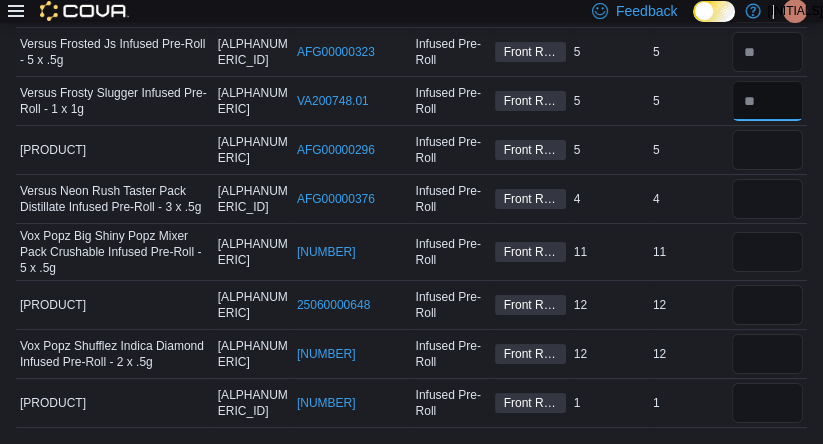 type 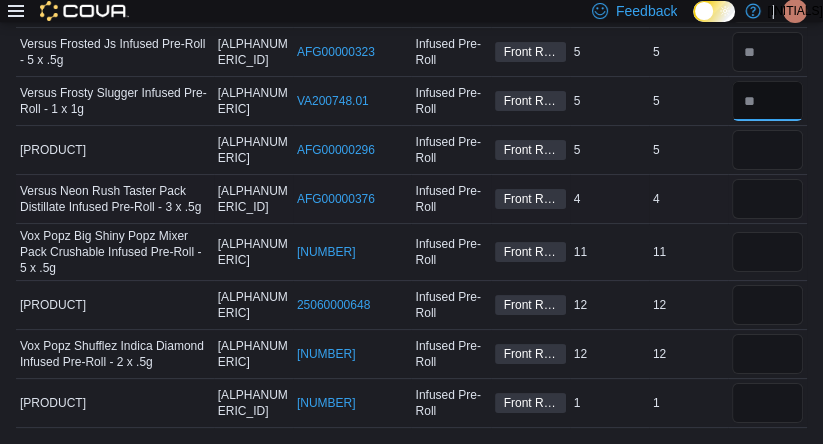 type on "*" 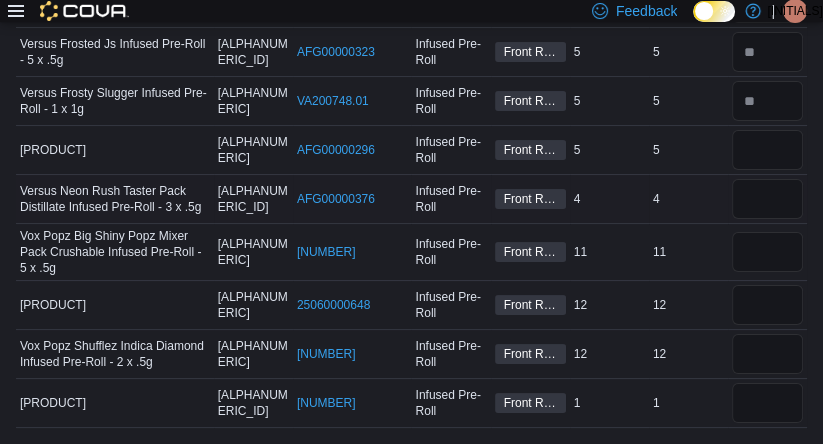 type 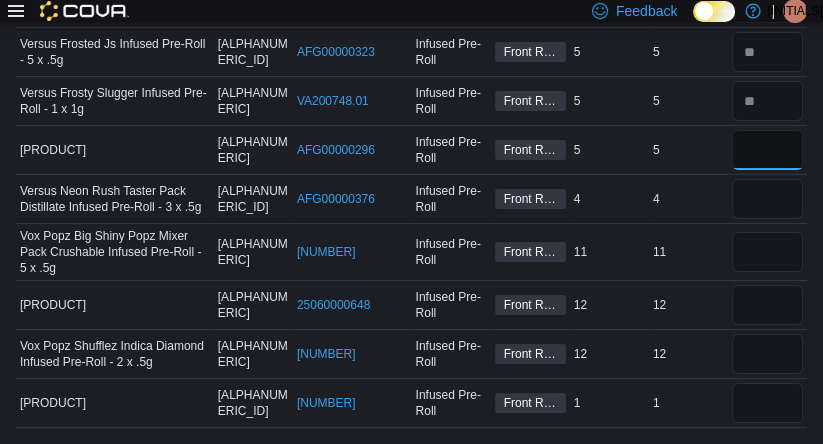 click at bounding box center (767, 150) 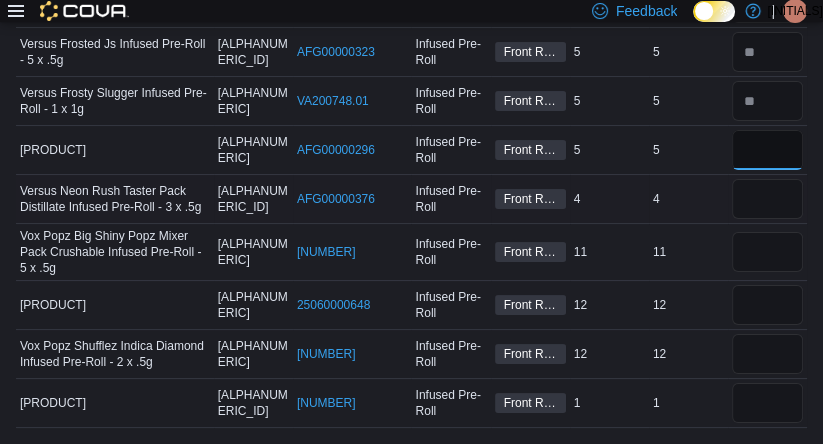 type on "*" 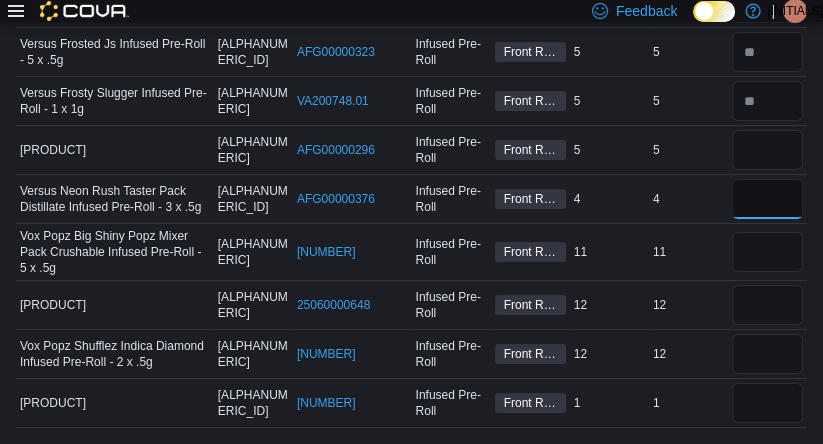 type 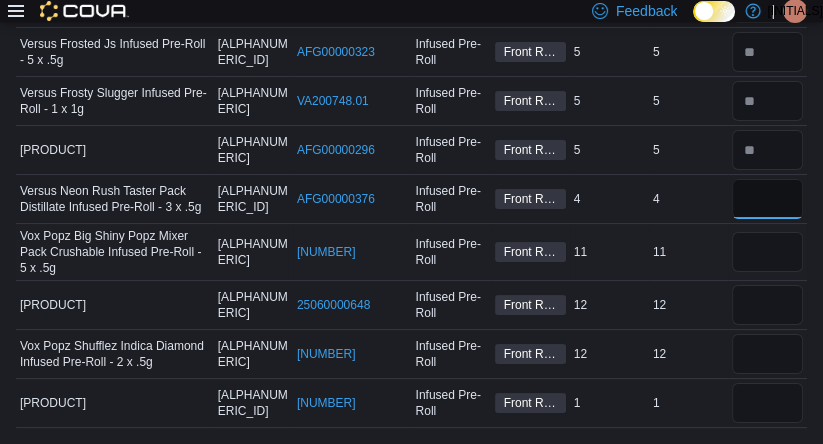 type on "*" 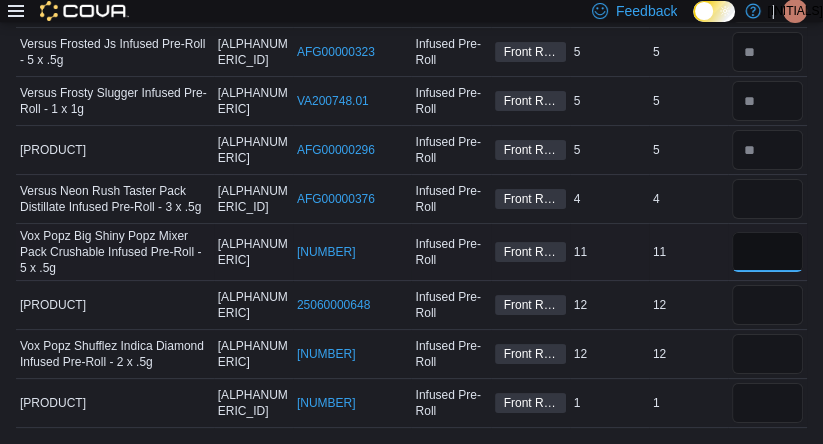 type 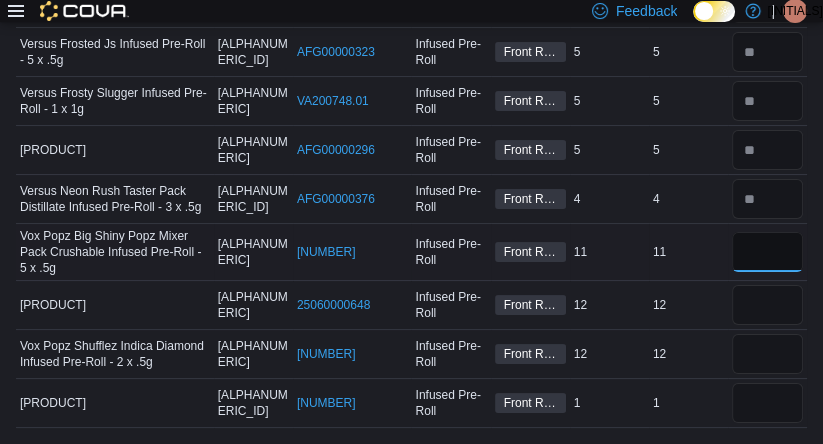 click at bounding box center (767, 252) 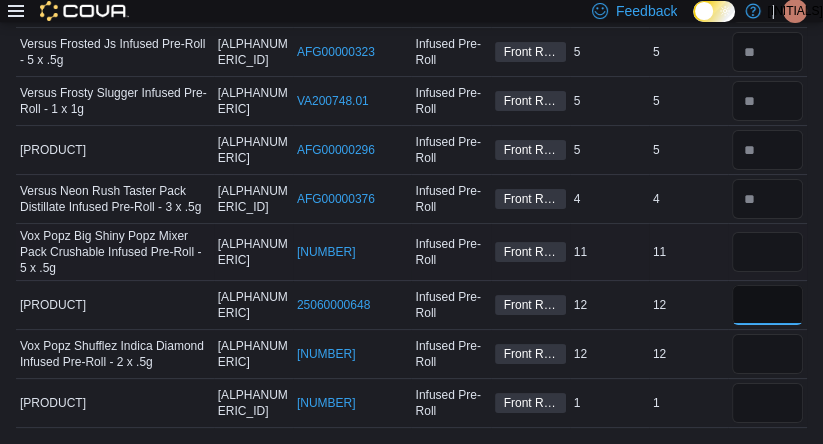 type 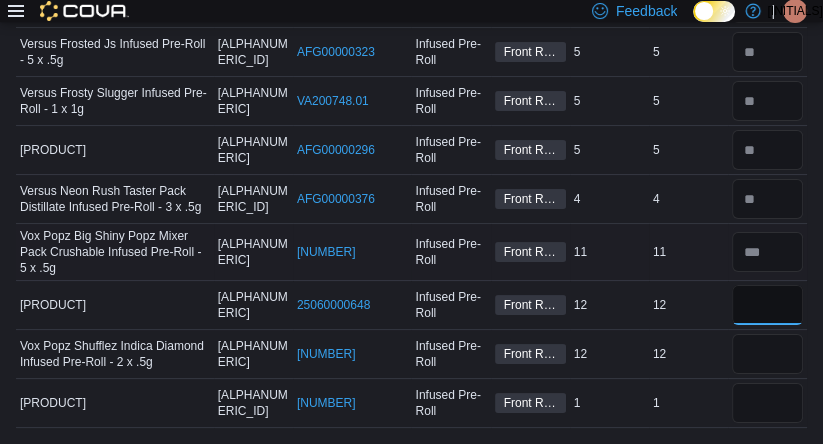type on "**" 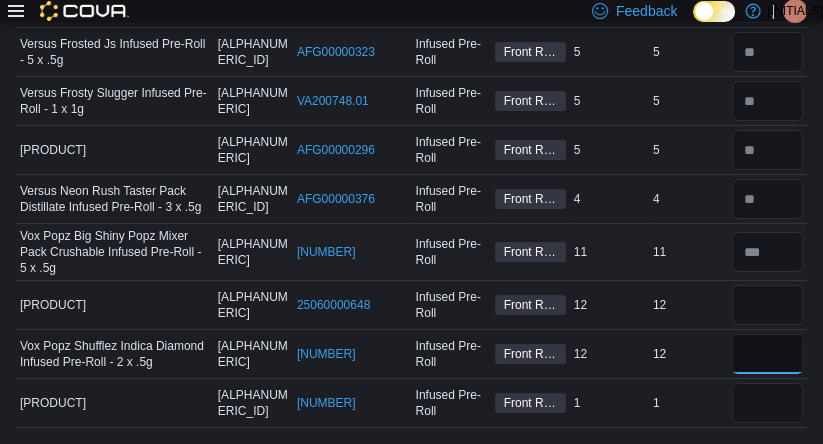 type 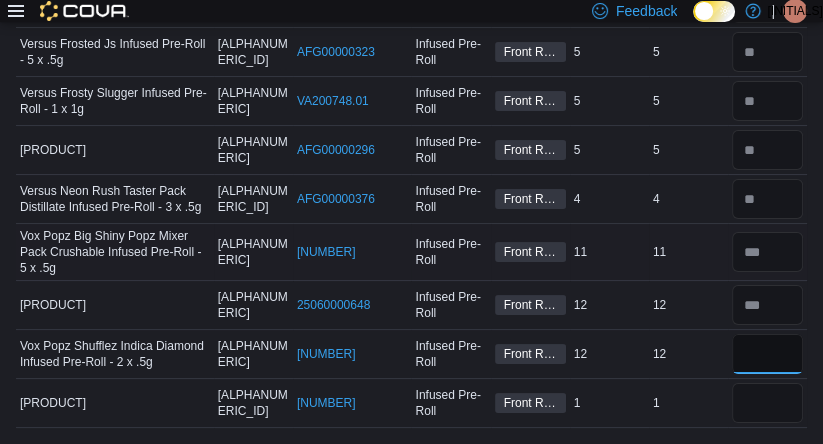 type on "**" 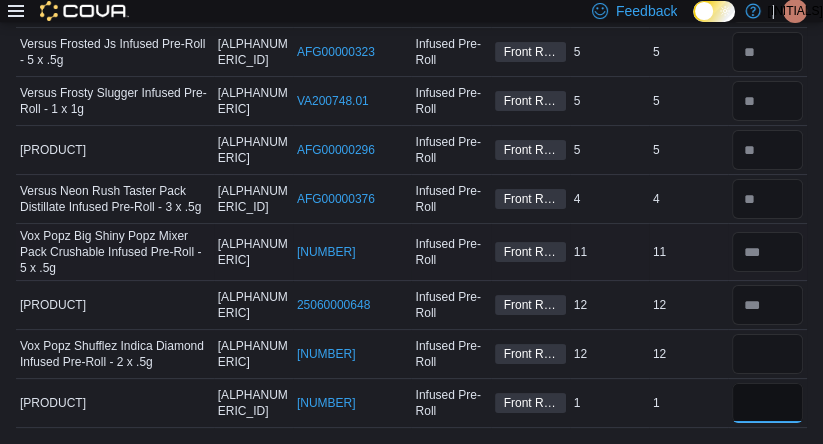 type 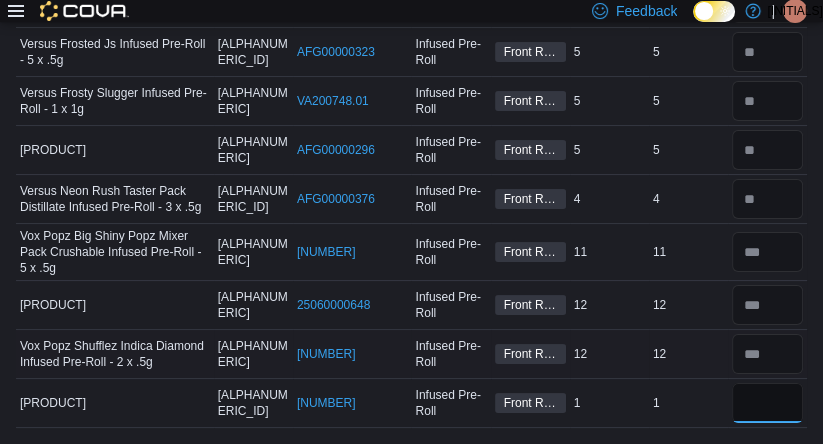 type on "*" 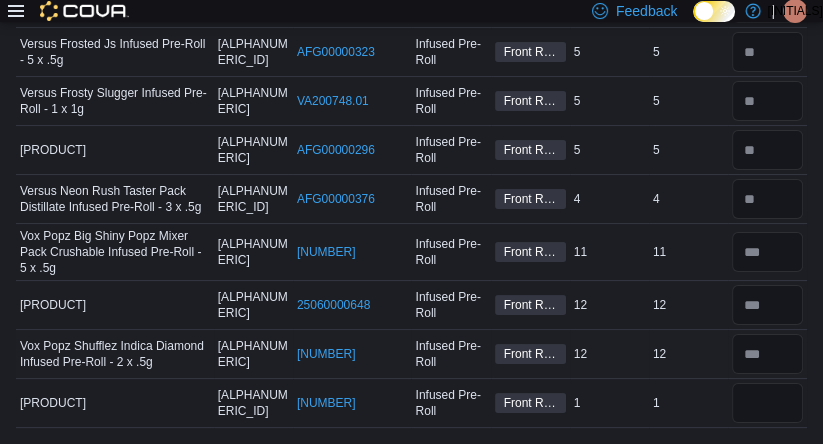 type 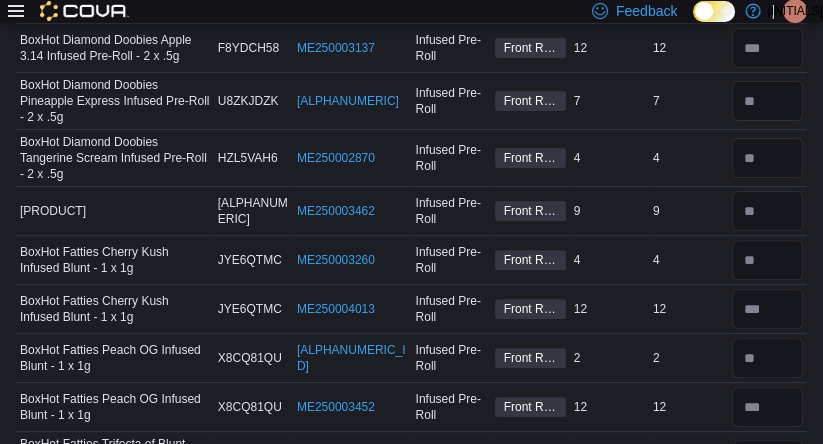 scroll, scrollTop: 0, scrollLeft: 0, axis: both 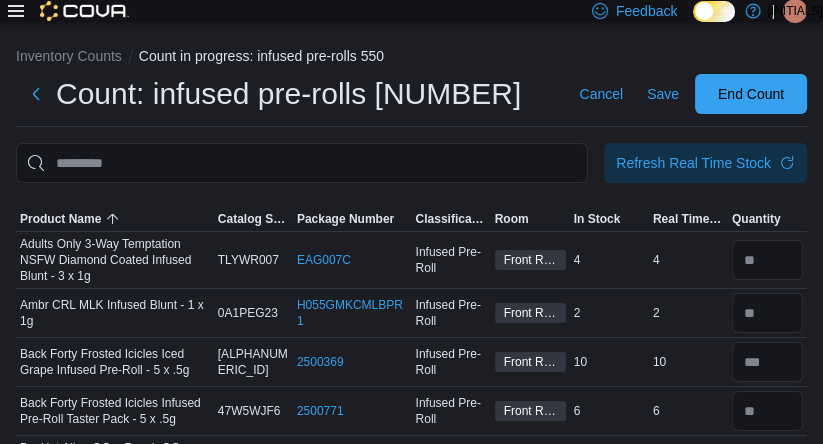 click on "2" at bounding box center (688, 313) 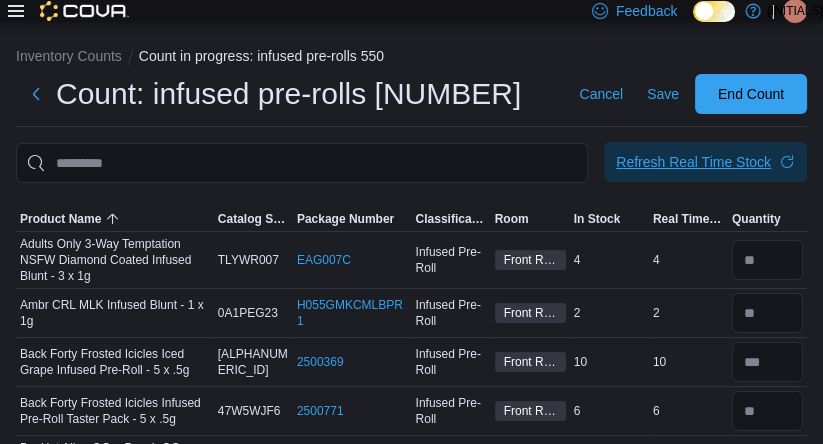 click on "Refresh Real Time Stock" at bounding box center (705, 162) 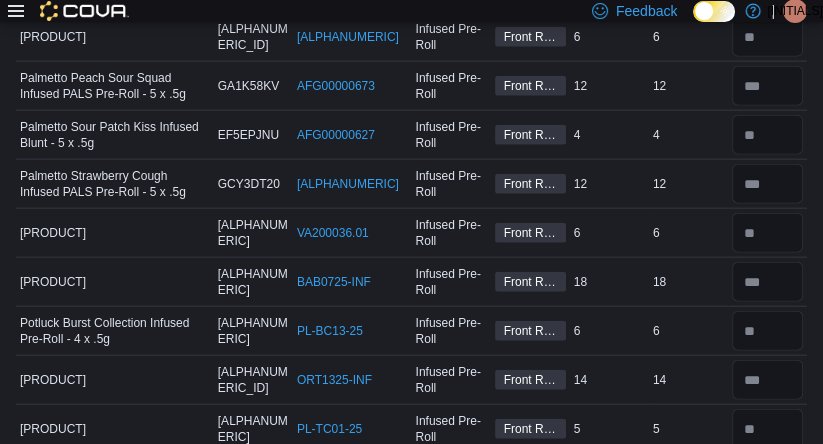 scroll, scrollTop: 3584, scrollLeft: 0, axis: vertical 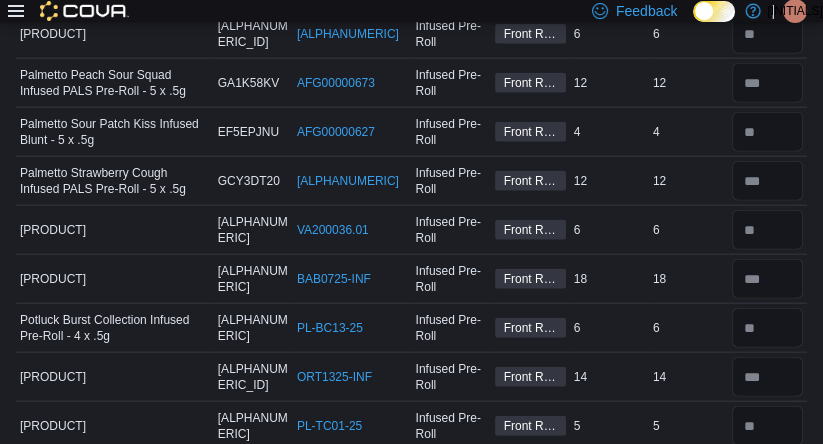click on "11" at bounding box center (688, -15) 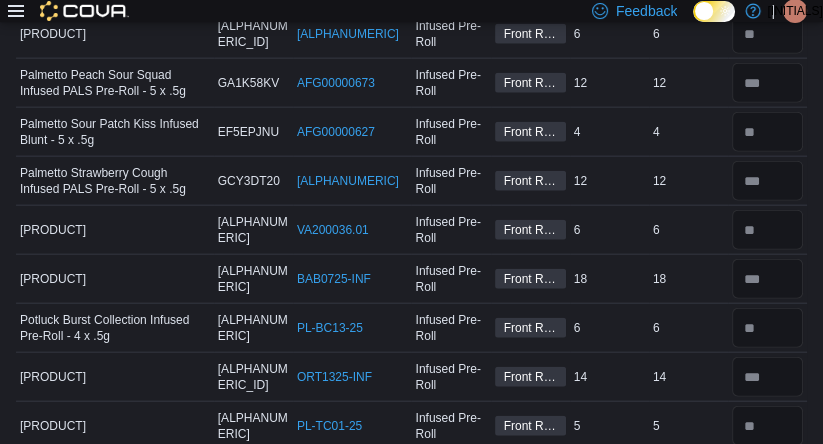 click on "11" at bounding box center (688, -15) 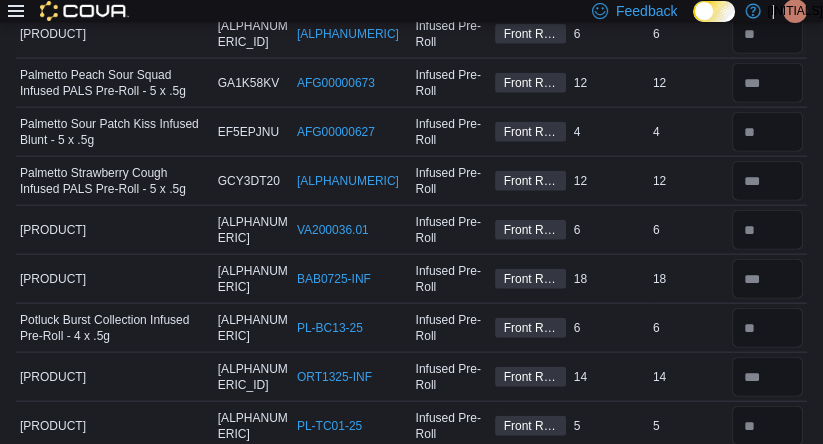 click on "Real Time Stock 6" at bounding box center [688, 34] 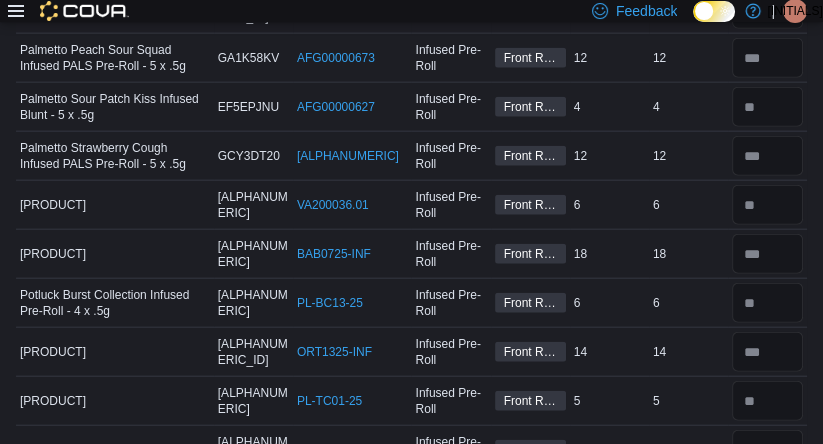 scroll, scrollTop: 3614, scrollLeft: 0, axis: vertical 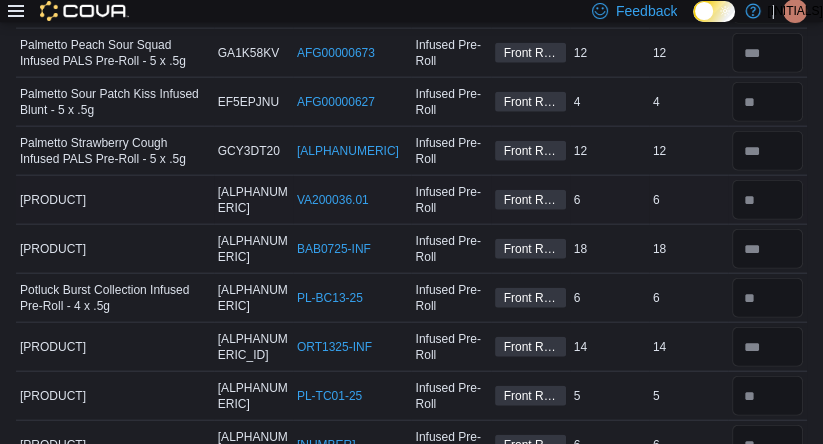click on "Real Time Stock 6" at bounding box center [688, 200] 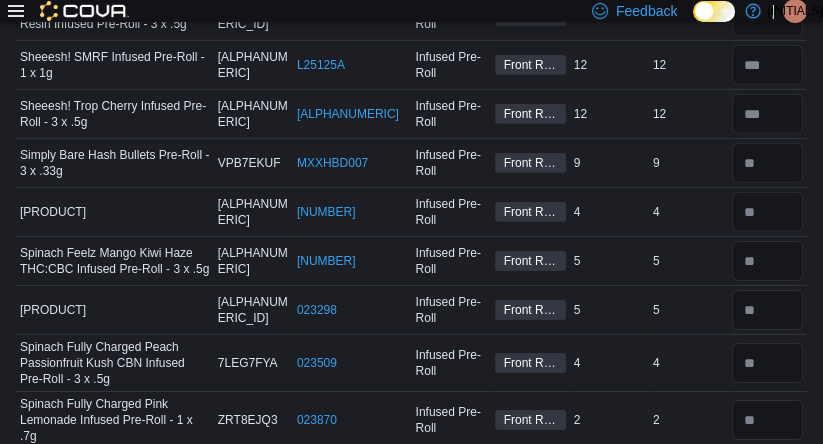 scroll, scrollTop: 4813, scrollLeft: 0, axis: vertical 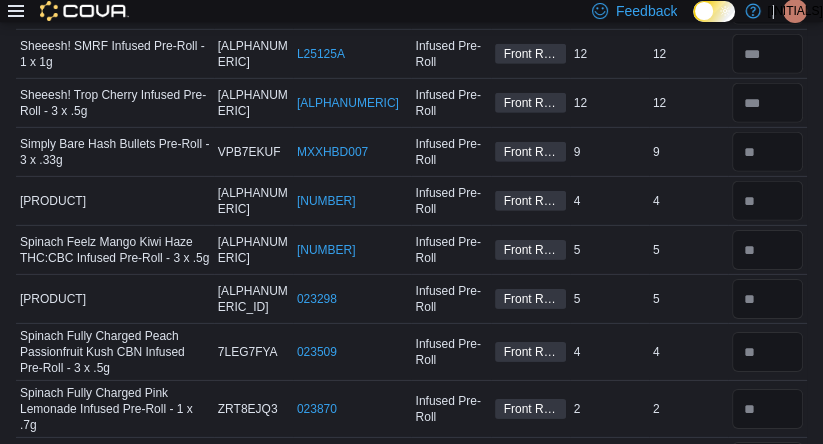 click at bounding box center (767, -142) 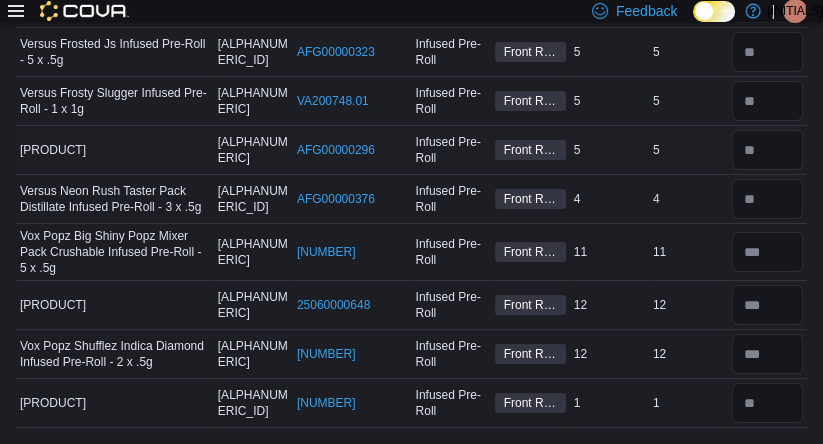scroll, scrollTop: 6186, scrollLeft: 0, axis: vertical 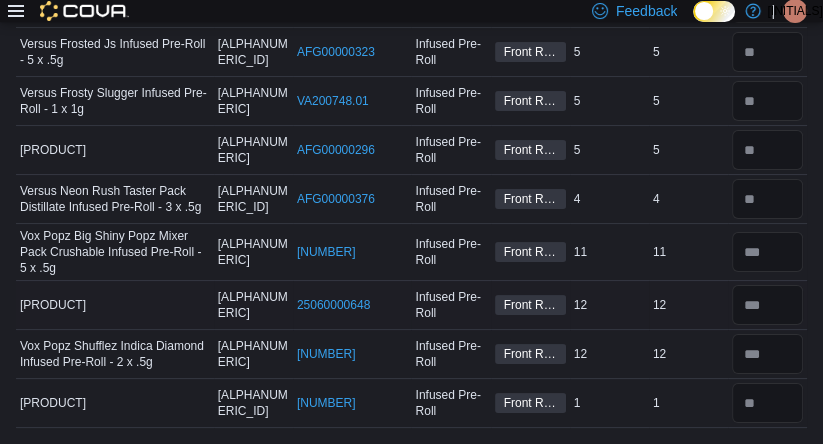 click on "12" at bounding box center (688, 305) 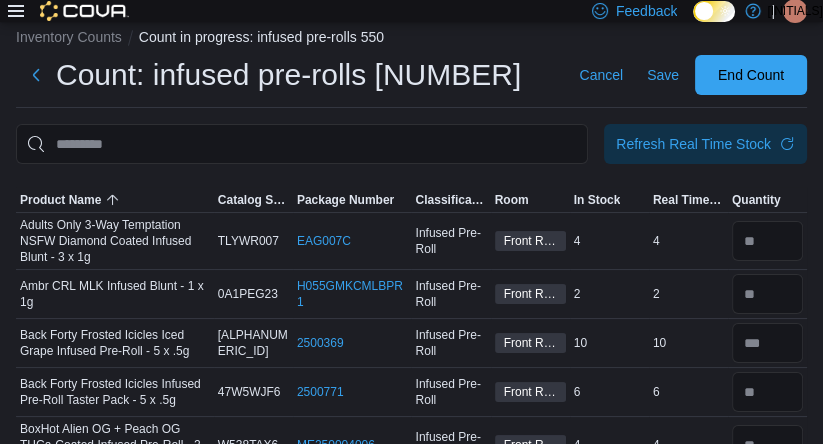 scroll, scrollTop: 0, scrollLeft: 0, axis: both 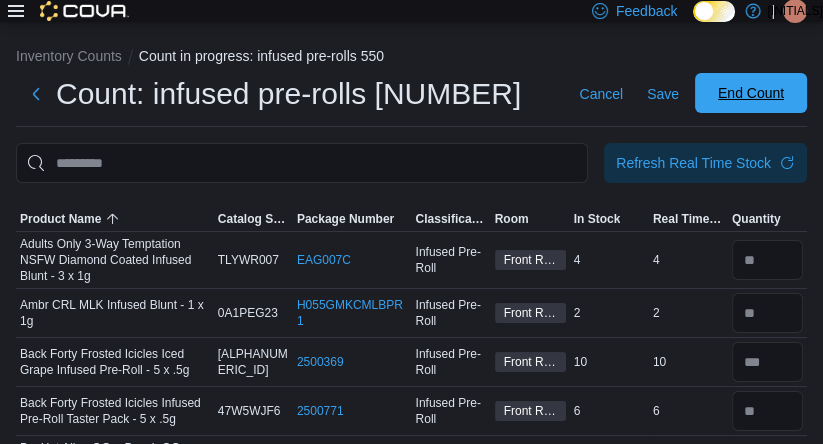 click on "End Count" at bounding box center (751, 93) 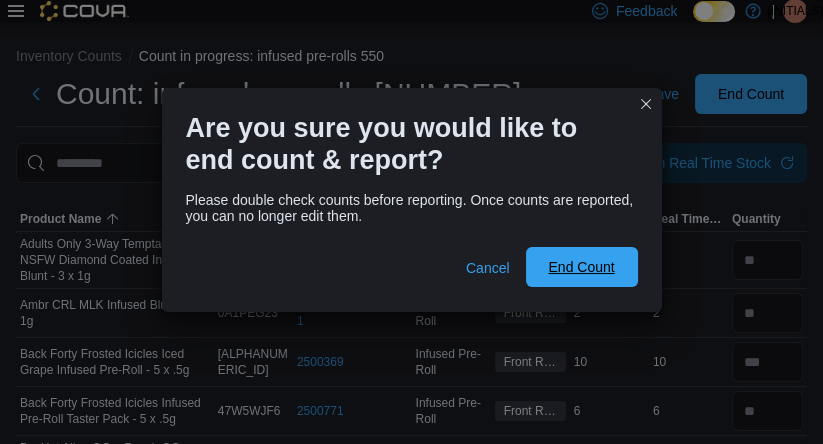 click on "End Count" at bounding box center [581, 267] 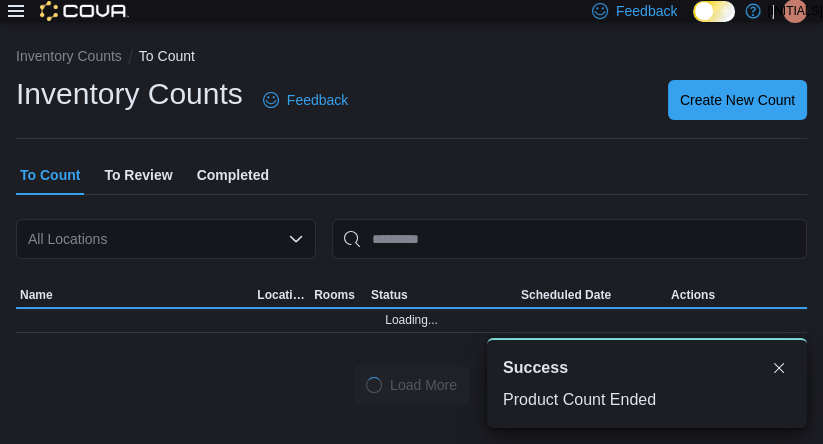 scroll, scrollTop: 0, scrollLeft: 0, axis: both 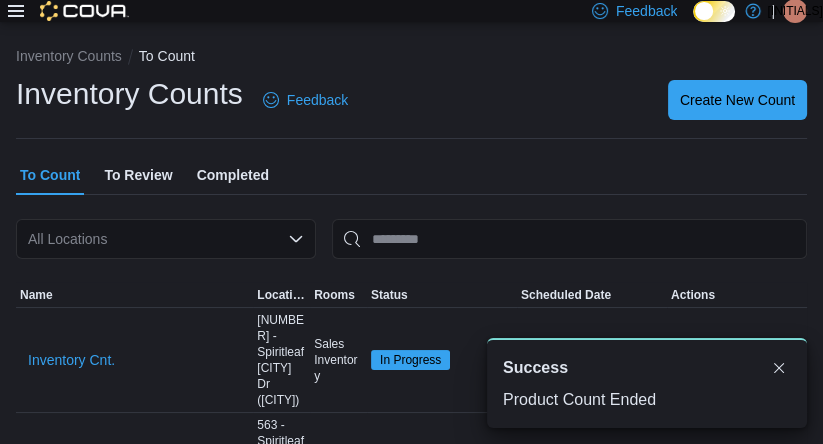 click on "To Review" at bounding box center (138, 175) 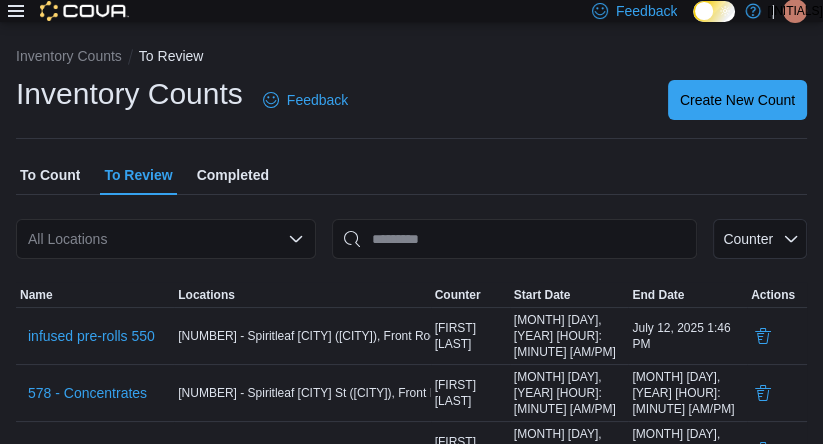 scroll, scrollTop: 6, scrollLeft: 0, axis: vertical 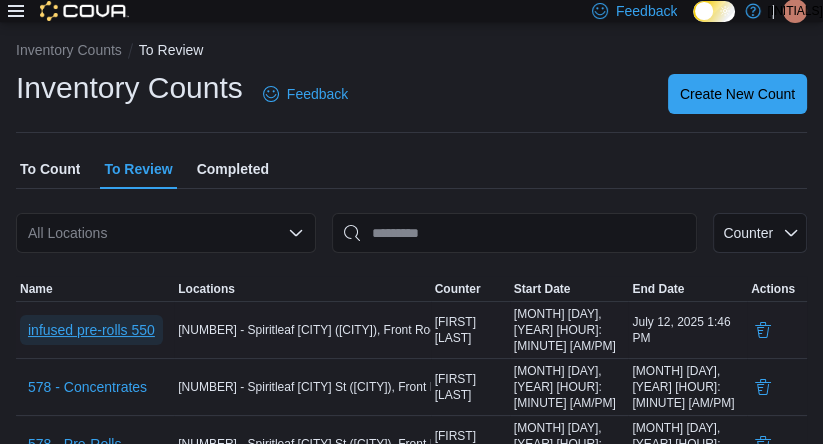 click on "infused pre-rolls 550" at bounding box center (91, 330) 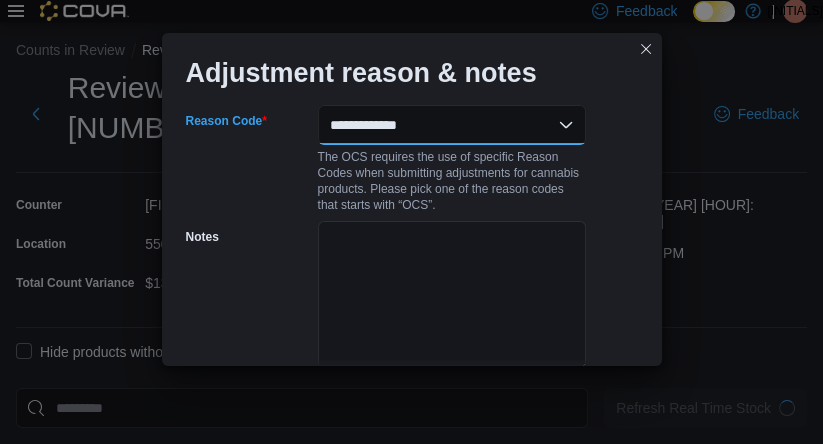 click on "**********" at bounding box center (452, 125) 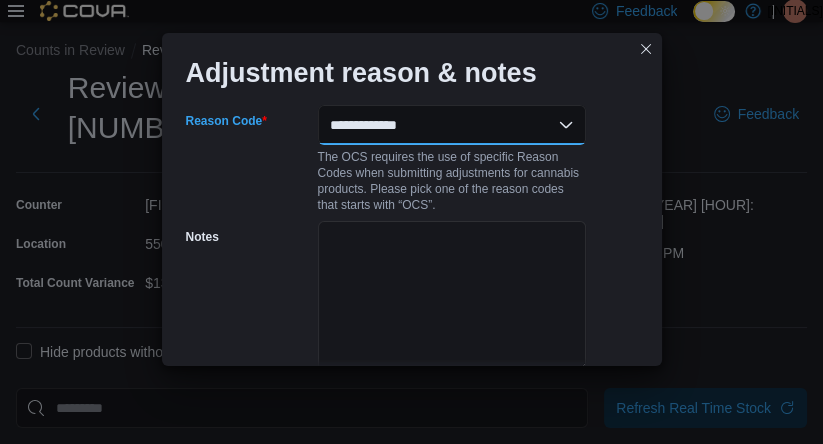 select on "**********" 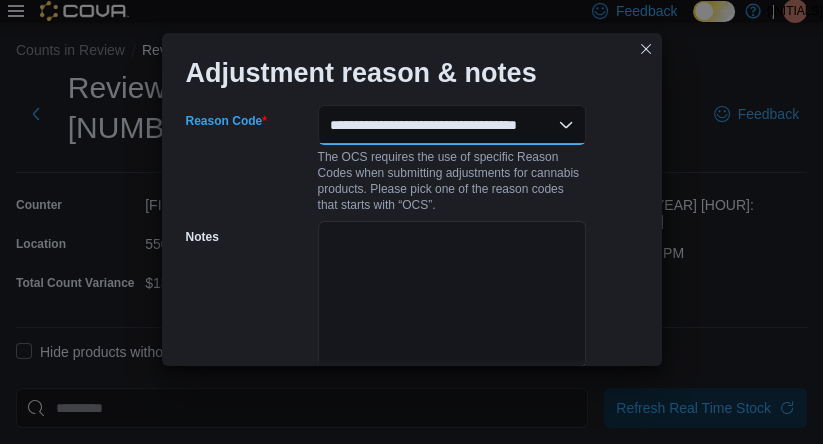 scroll, scrollTop: 87, scrollLeft: 0, axis: vertical 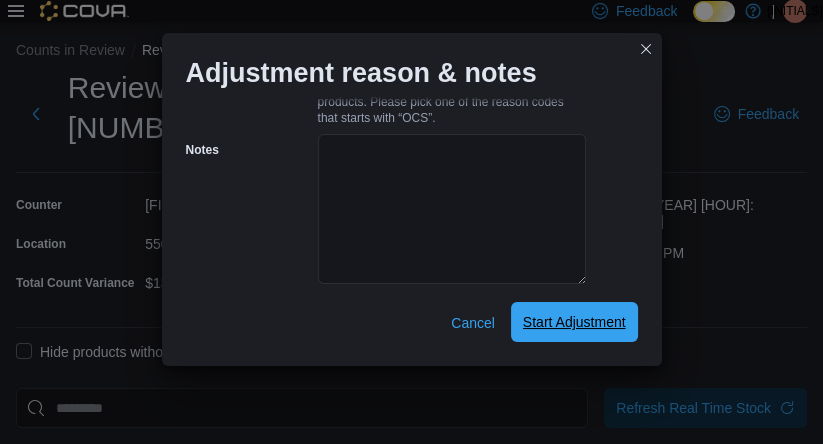 click on "Start Adjustment" at bounding box center (574, 322) 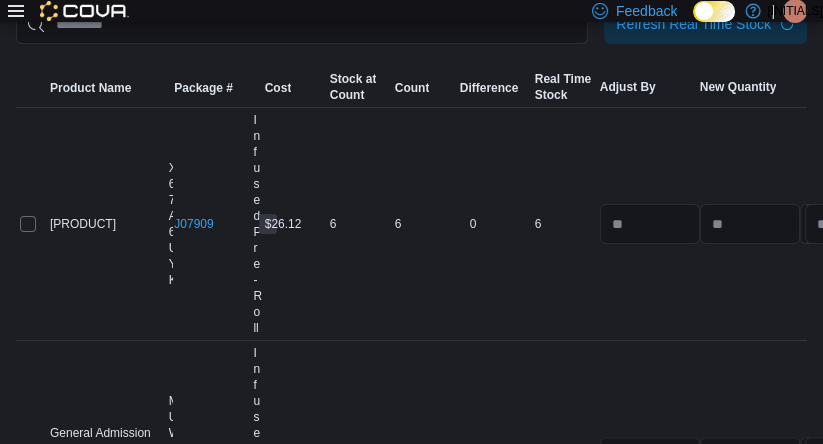 scroll, scrollTop: 239, scrollLeft: 0, axis: vertical 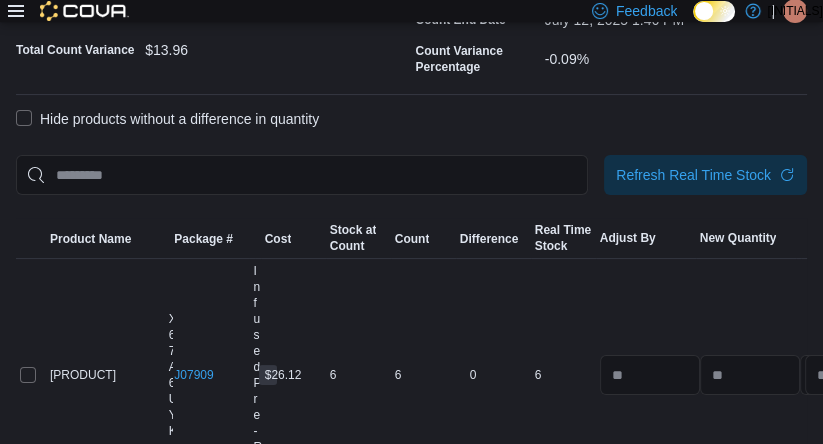 click on "Hide products without a difference in quantity" at bounding box center [167, 119] 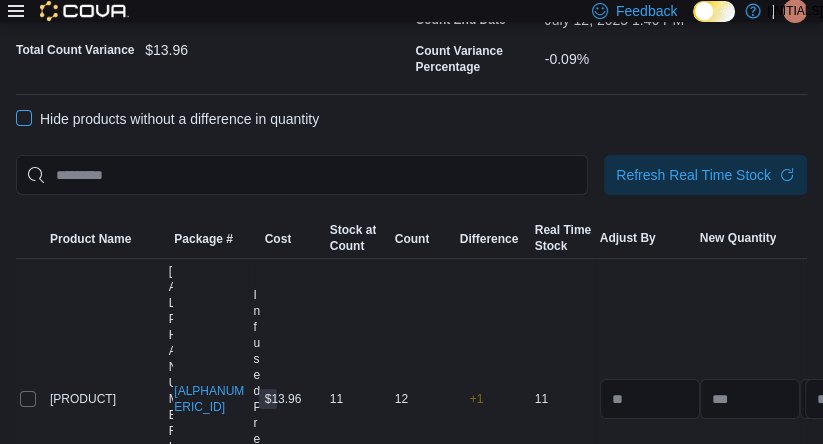 scroll, scrollTop: 318, scrollLeft: 0, axis: vertical 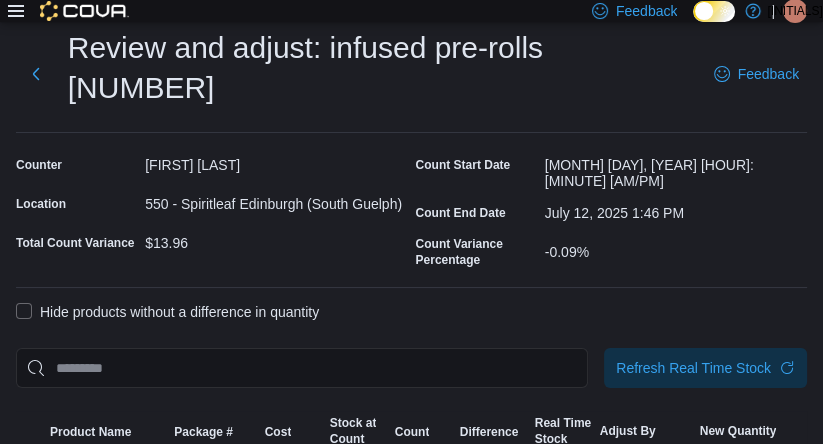 click at bounding box center (411, 400) 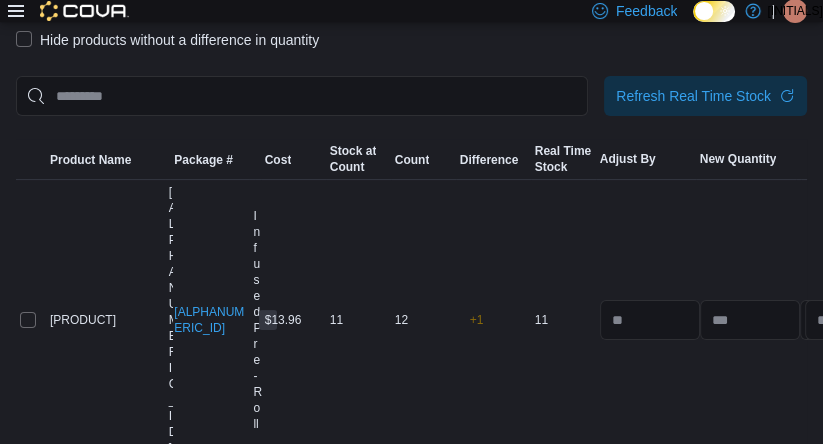 click on "Submit" at bounding box center [751, 496] 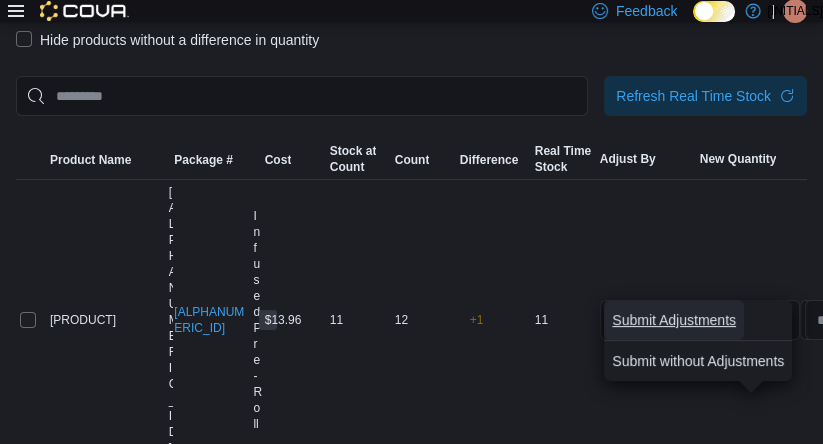 click on "Submit Adjustments" at bounding box center (674, 320) 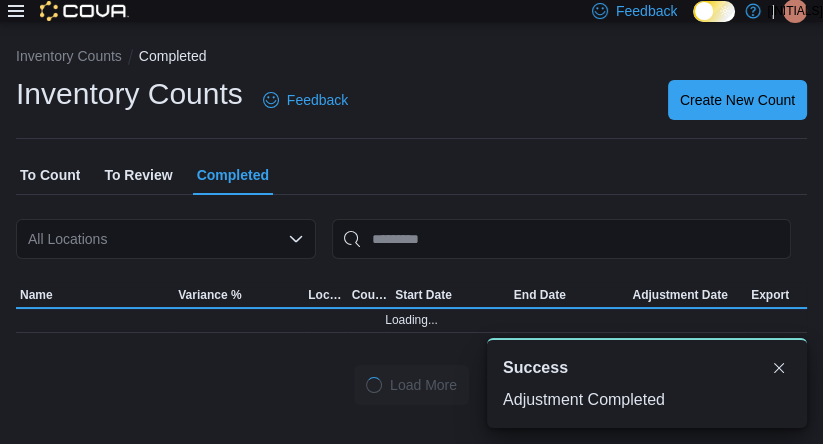 scroll, scrollTop: 0, scrollLeft: 0, axis: both 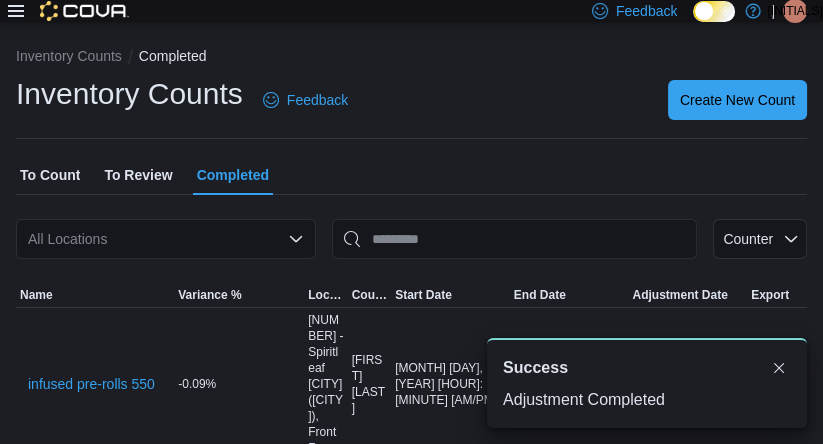 click on "To Count To Review Completed" at bounding box center (411, 175) 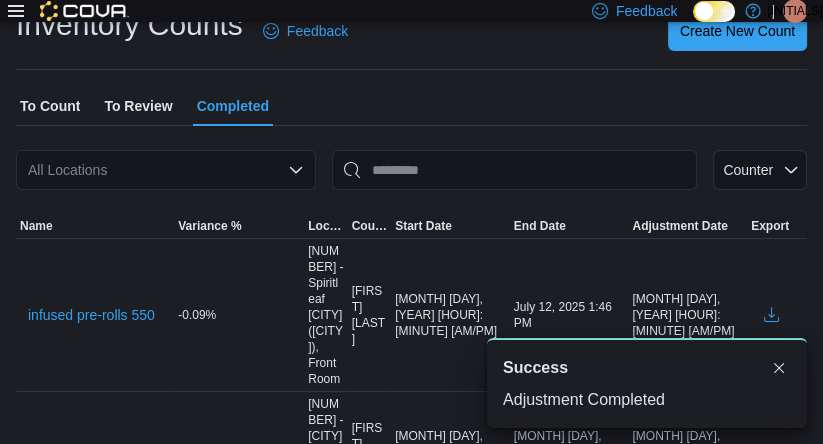scroll, scrollTop: 70, scrollLeft: 0, axis: vertical 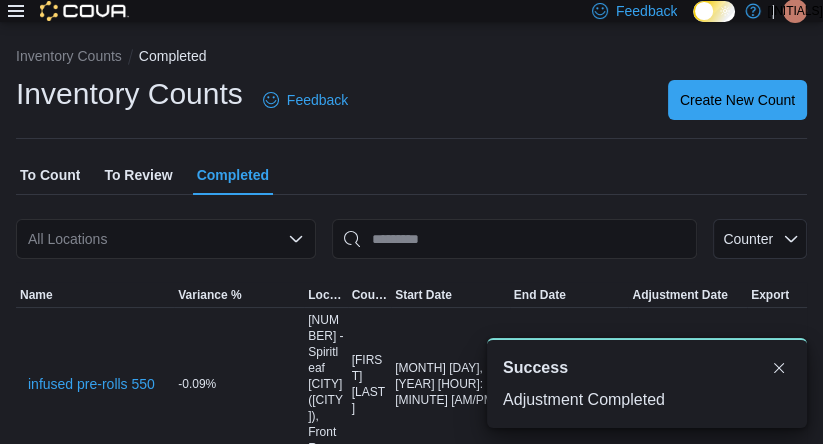 click on "To Count To Review Completed" at bounding box center [411, 175] 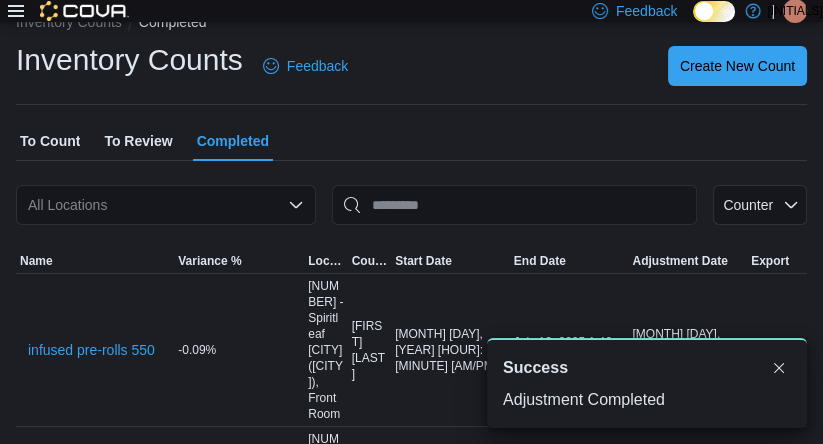 scroll, scrollTop: 0, scrollLeft: 0, axis: both 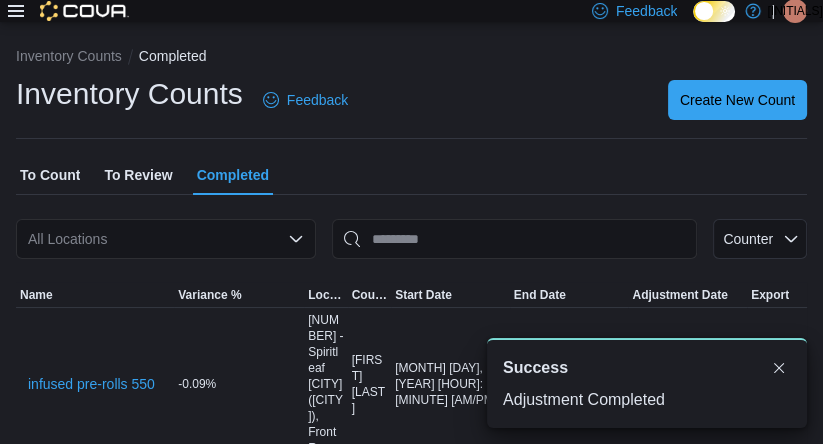 click on "Inventory Counts Feedback Create New Count" at bounding box center [411, 100] 